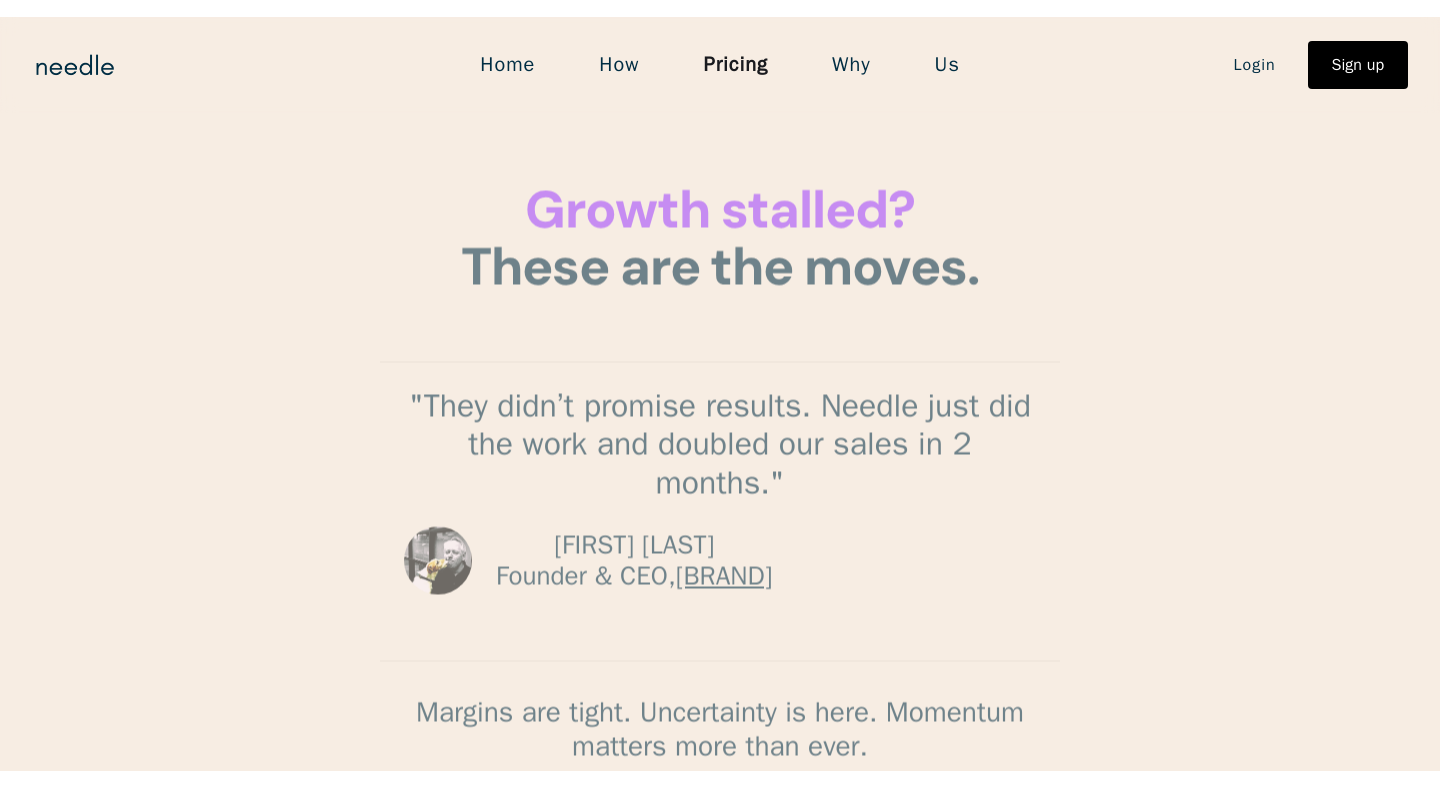 scroll, scrollTop: 0, scrollLeft: 0, axis: both 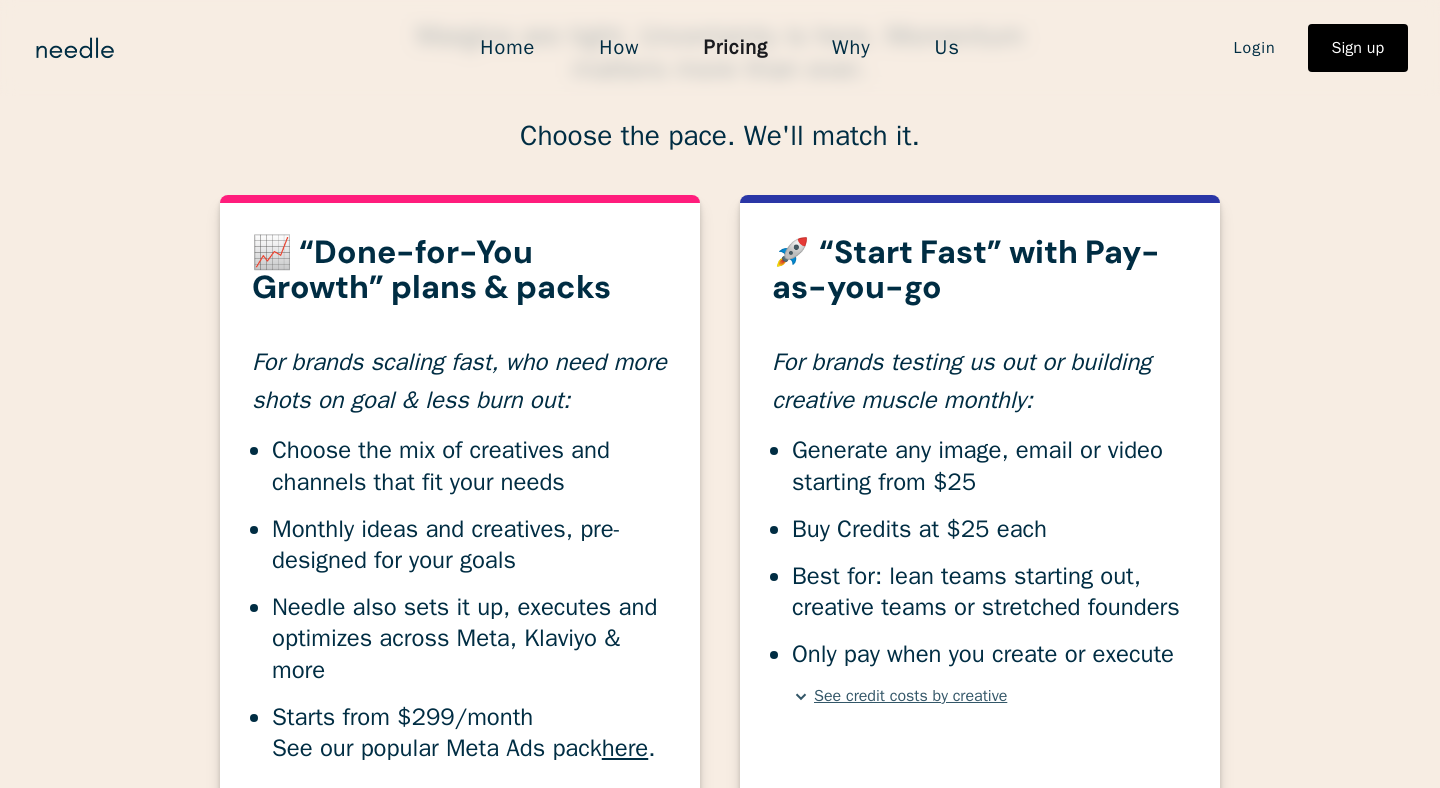 click on "🚀 “Start Fast” with Pay-as-you-go" at bounding box center (980, 270) 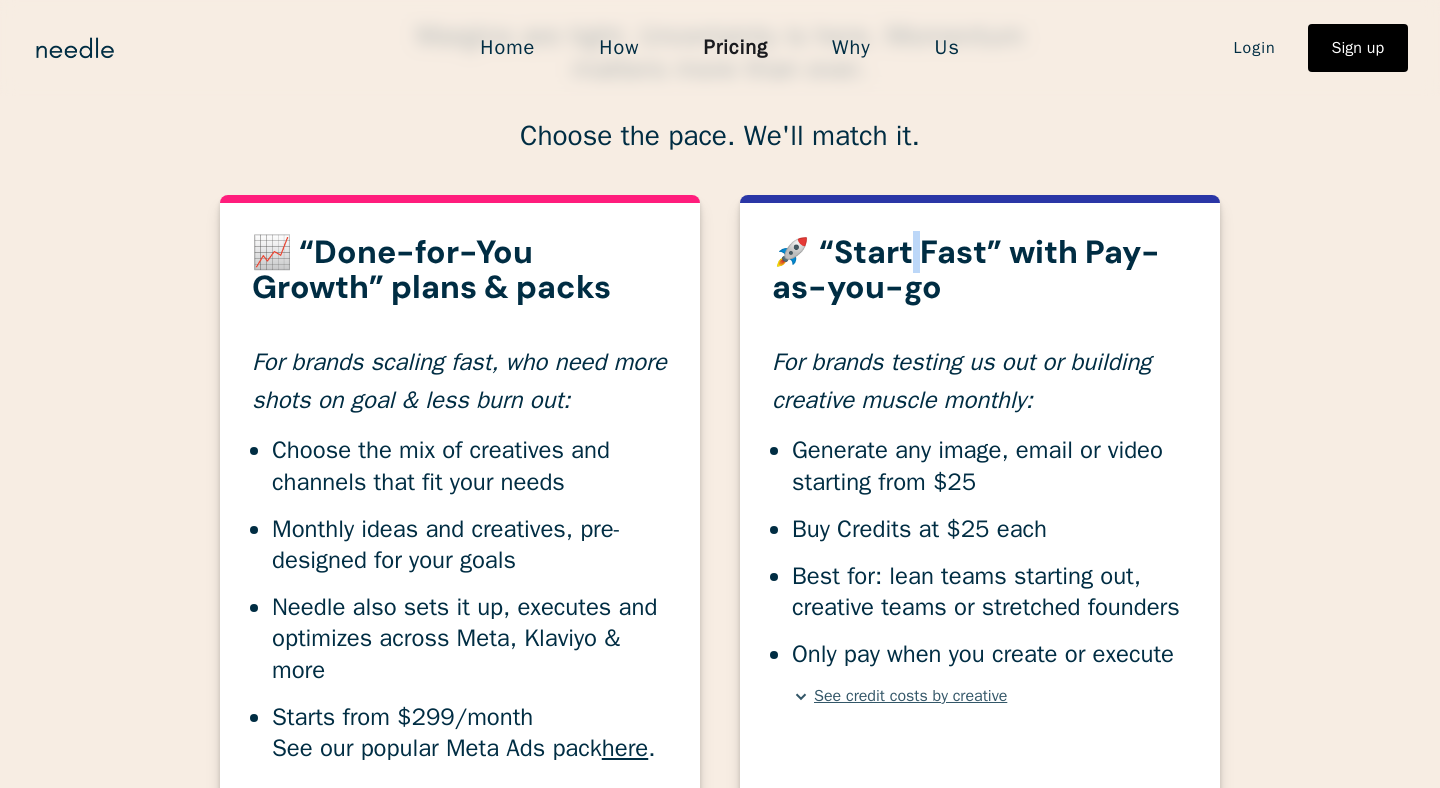 click on "🚀 “Start Fast” with Pay-as-you-go" at bounding box center [980, 270] 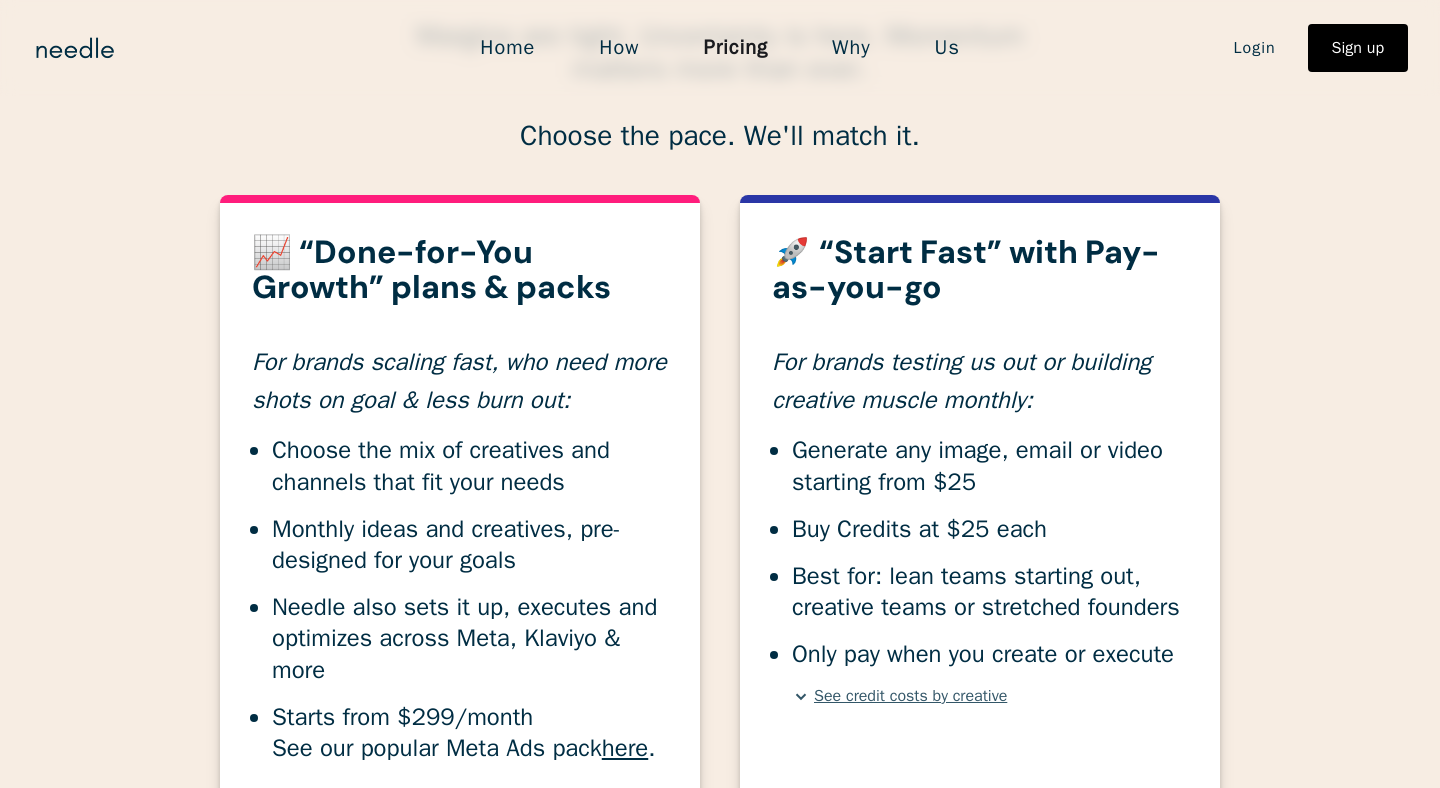 click on "For brands testing us out or building creative muscle monthly:" at bounding box center (961, 381) 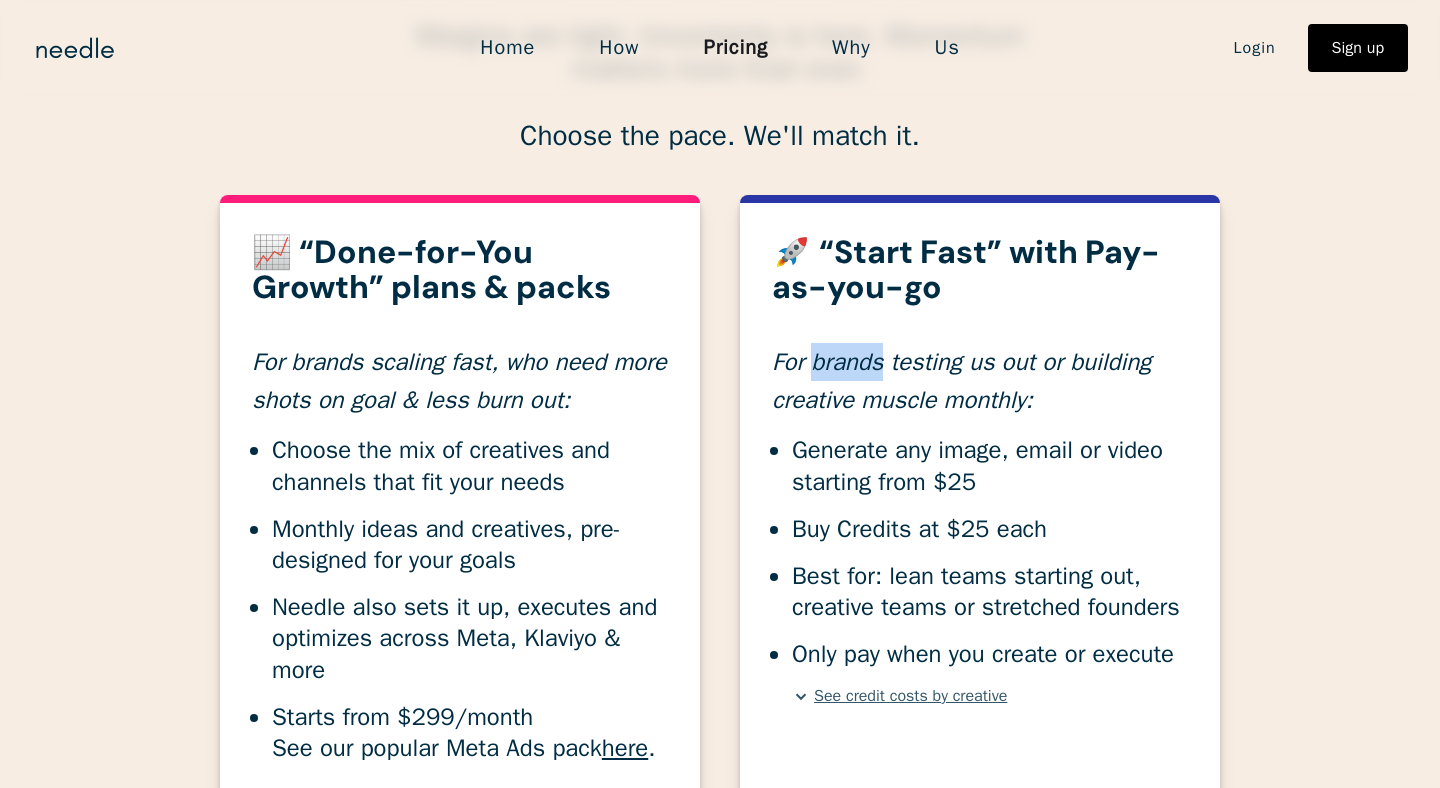 click on "For brands testing us out or building creative muscle monthly:" at bounding box center (961, 381) 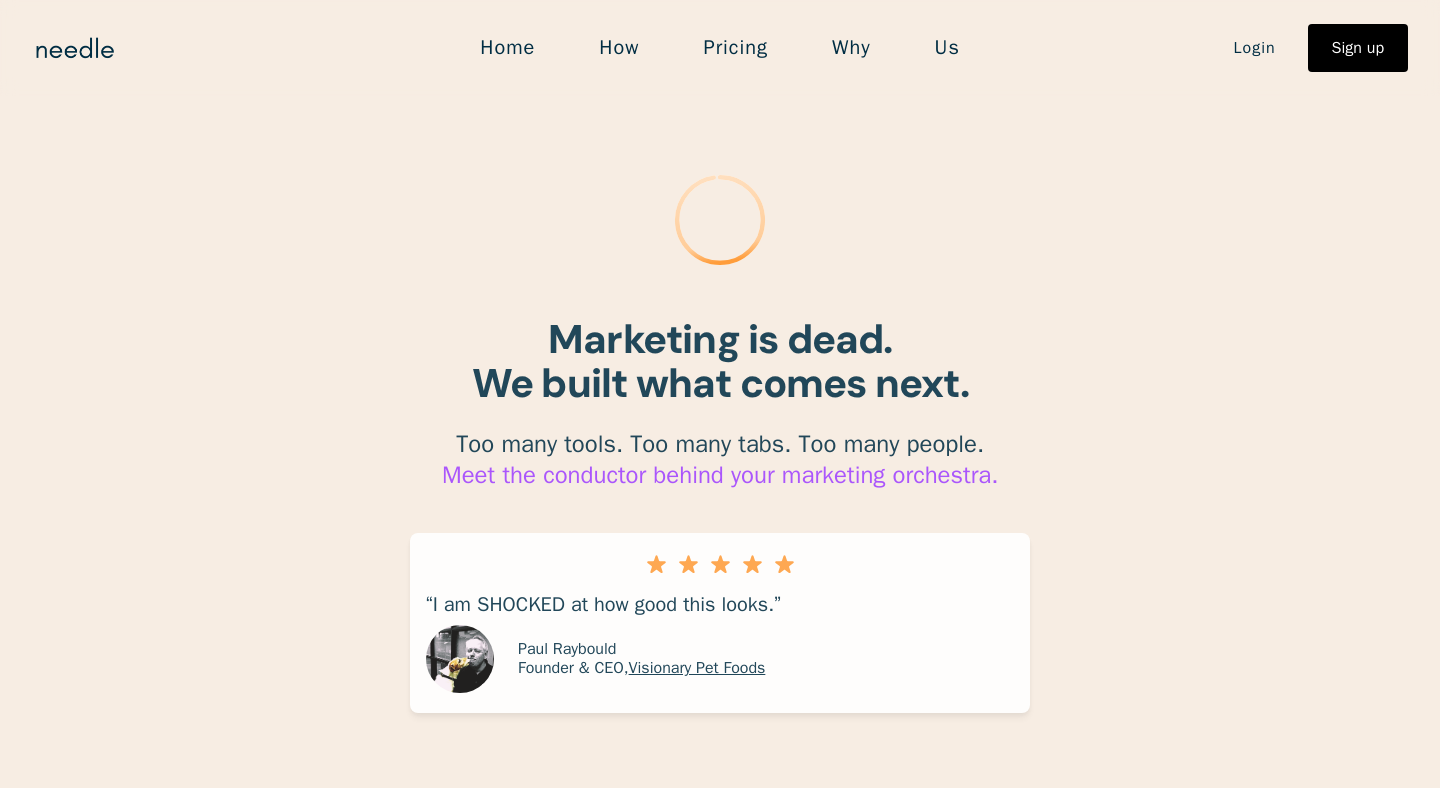 scroll, scrollTop: 0, scrollLeft: 0, axis: both 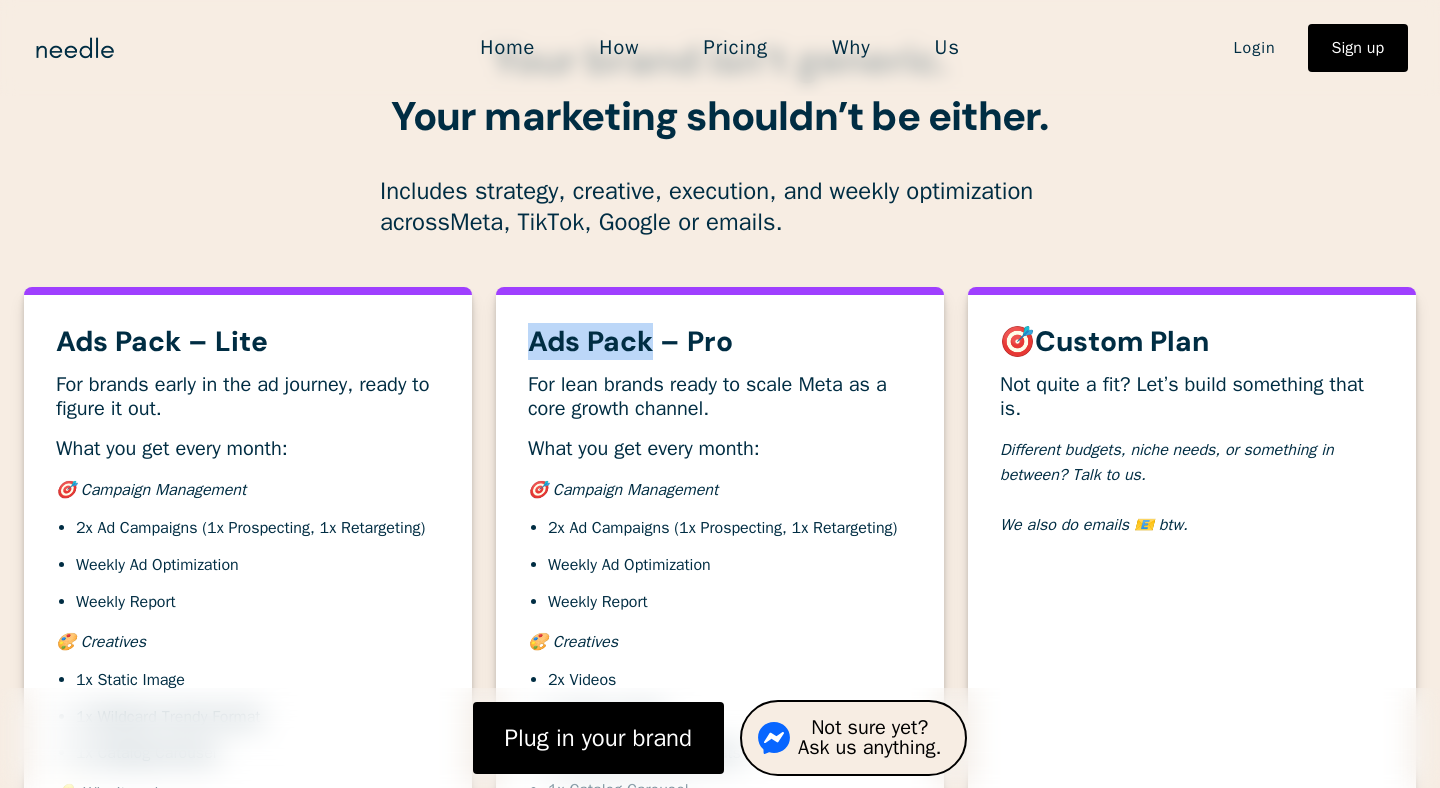 drag, startPoint x: 652, startPoint y: 349, endPoint x: 530, endPoint y: 339, distance: 122.40915 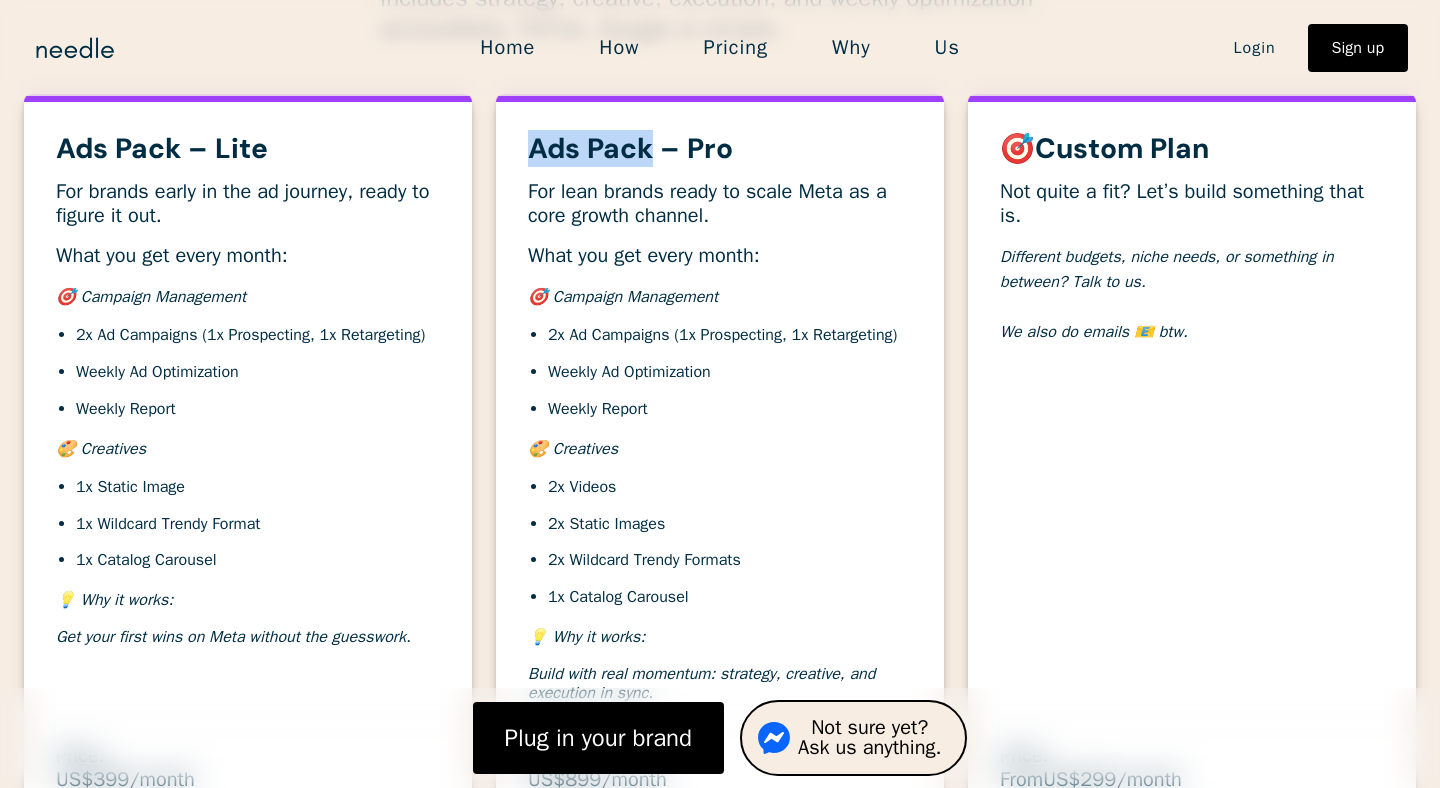 scroll, scrollTop: 6927, scrollLeft: 0, axis: vertical 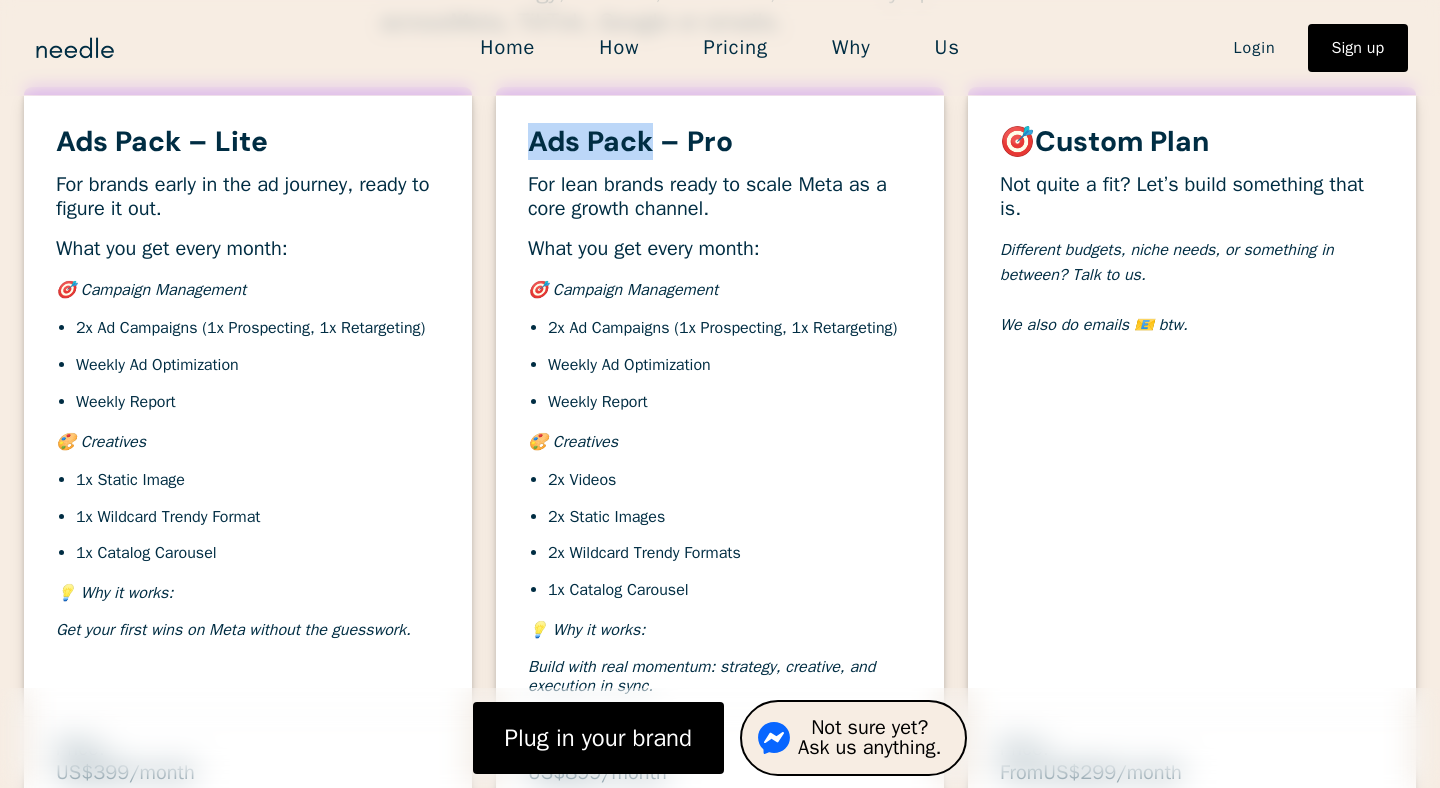 click on "Ads Pack – Pro" at bounding box center [630, 141] 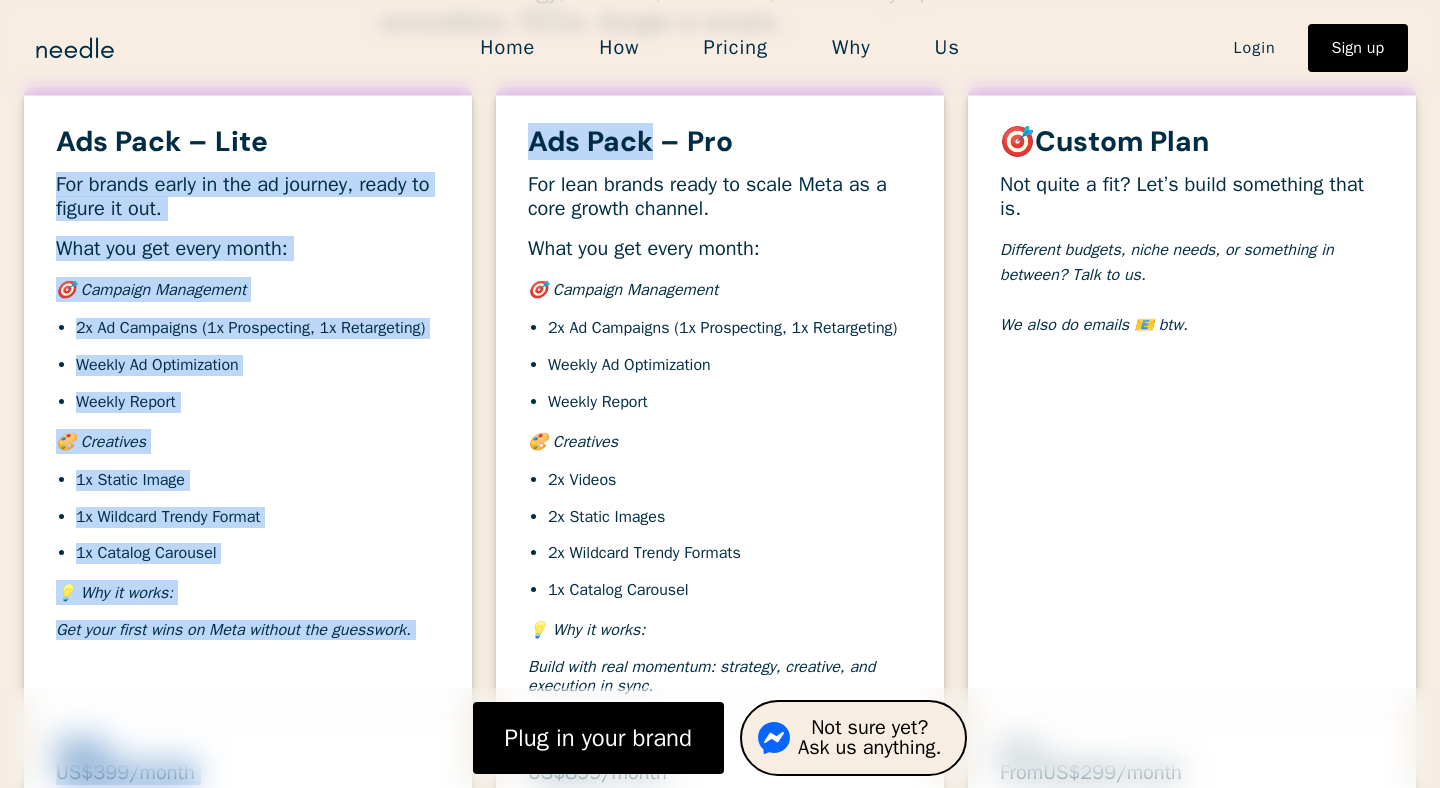 drag, startPoint x: 652, startPoint y: 150, endPoint x: 476, endPoint y: 152, distance: 176.01137 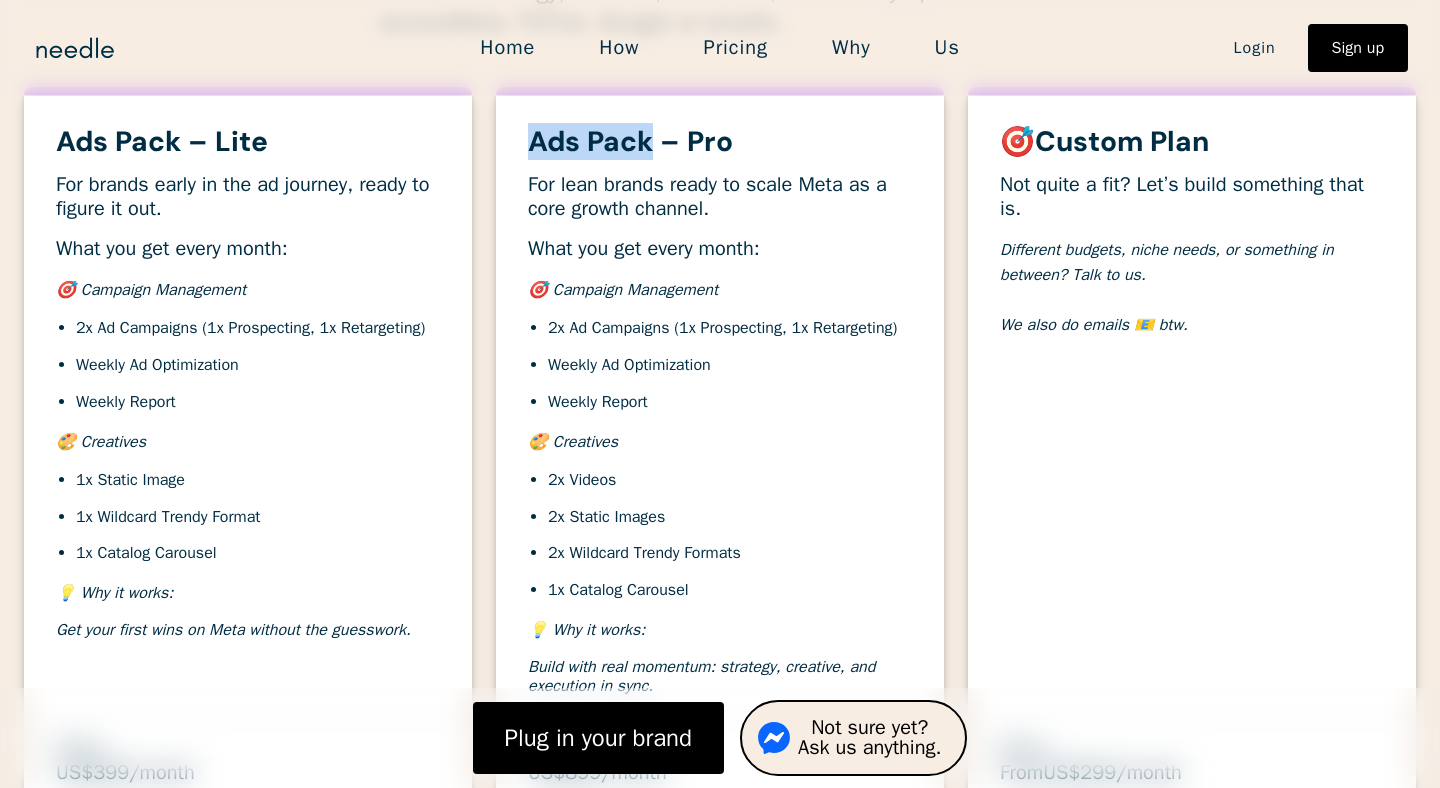drag, startPoint x: 530, startPoint y: 154, endPoint x: 655, endPoint y: 158, distance: 125.06398 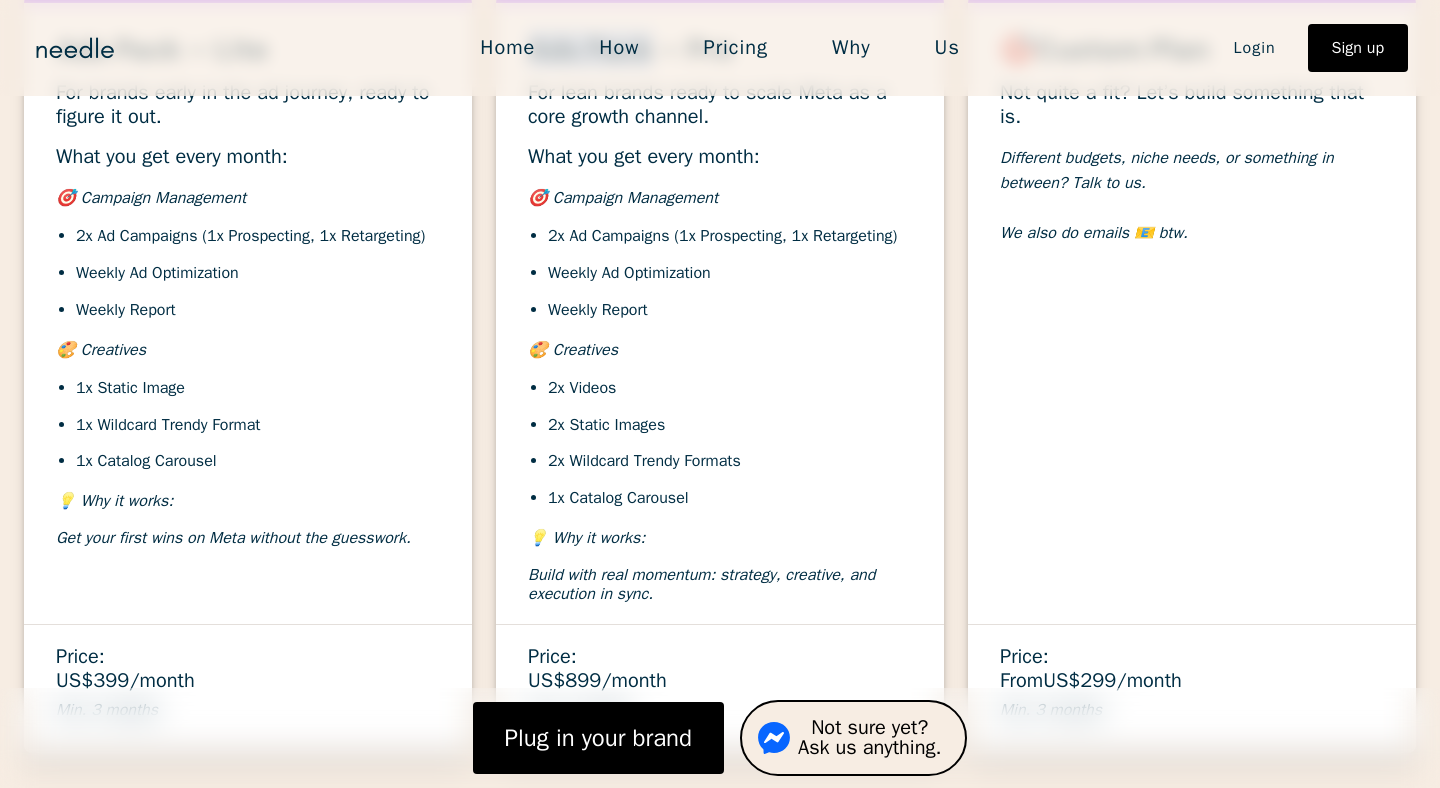 scroll, scrollTop: 6976, scrollLeft: 0, axis: vertical 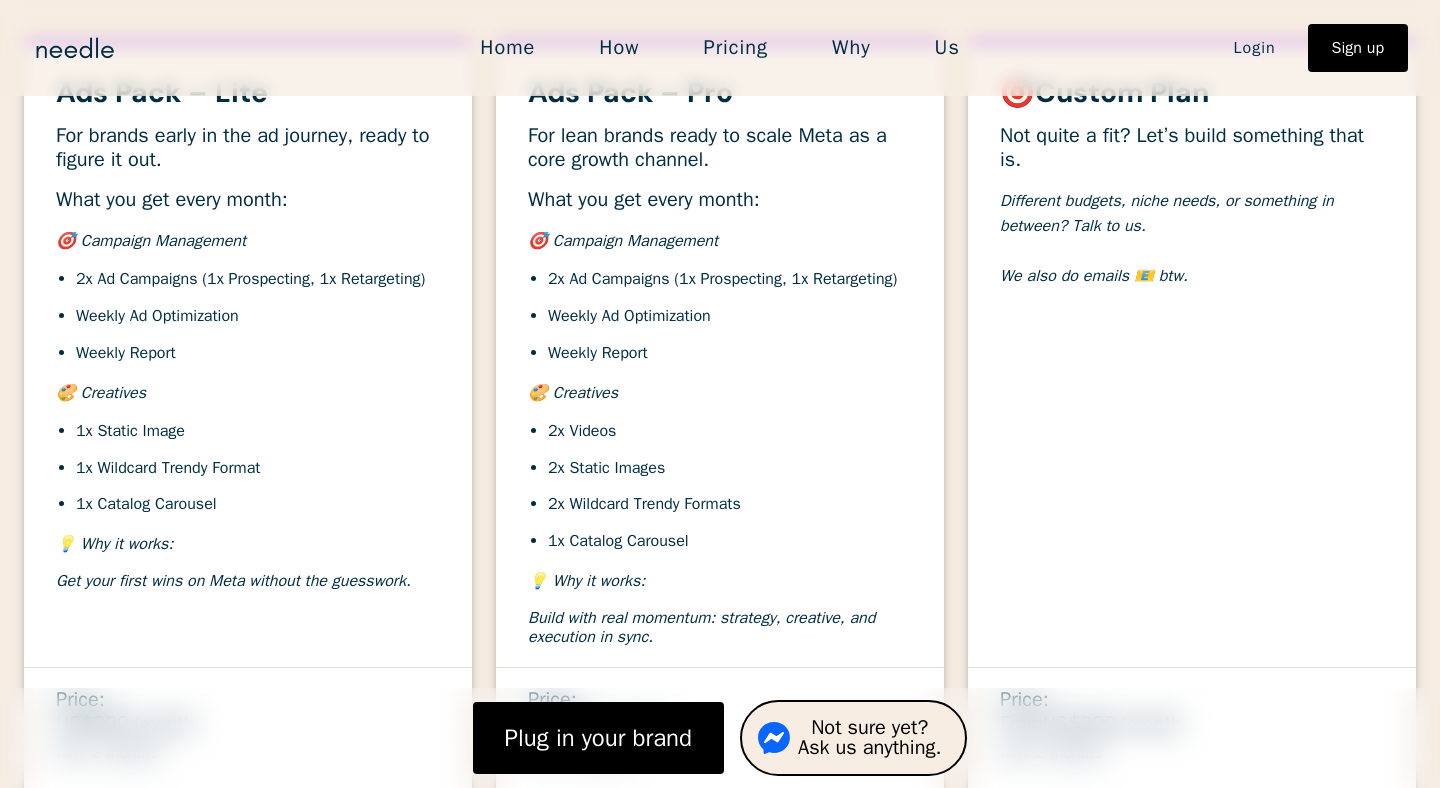 click on "For lean brands ready to scale Meta as a core growth channel." at bounding box center (707, 147) 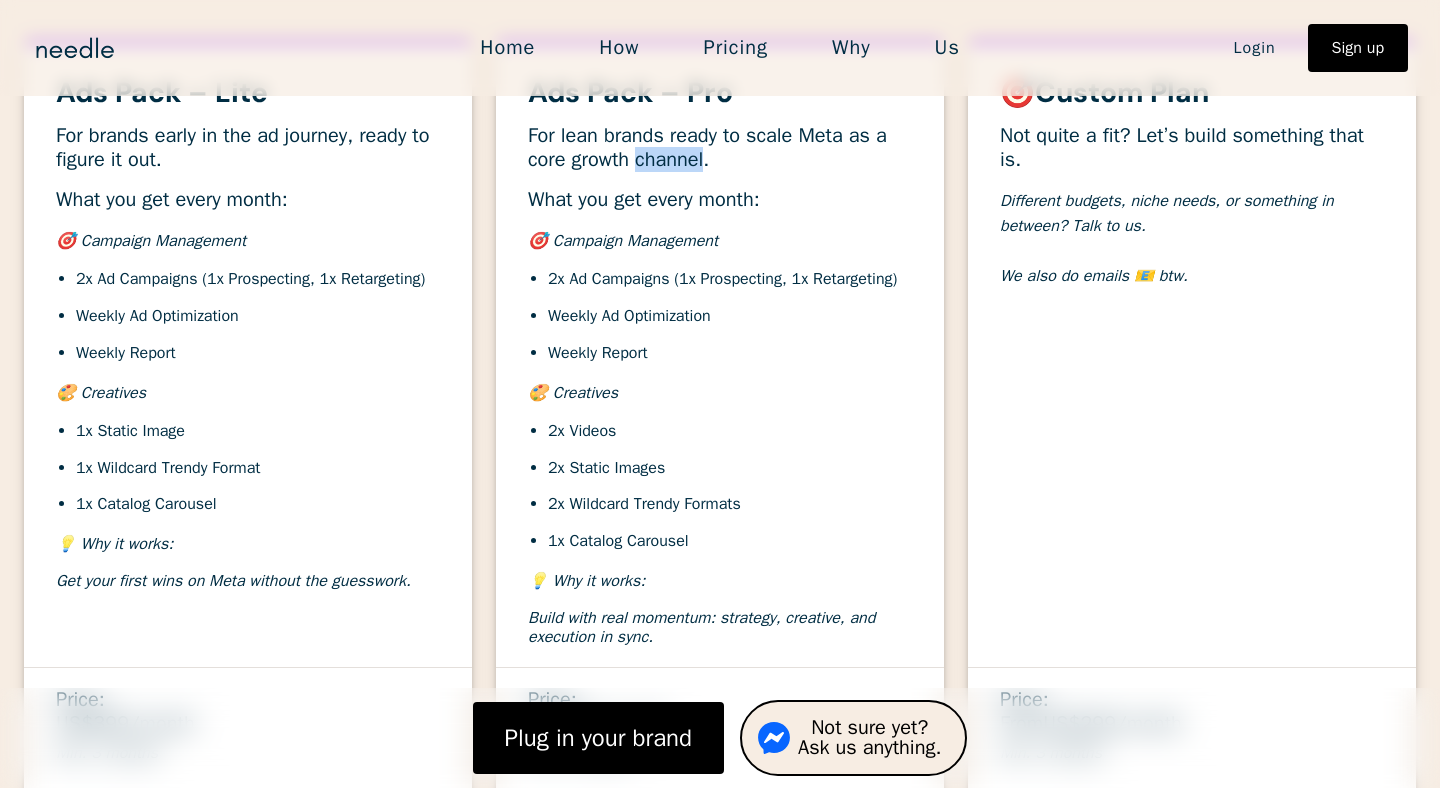 click on "For lean brands ready to scale Meta as a core growth channel." at bounding box center (707, 147) 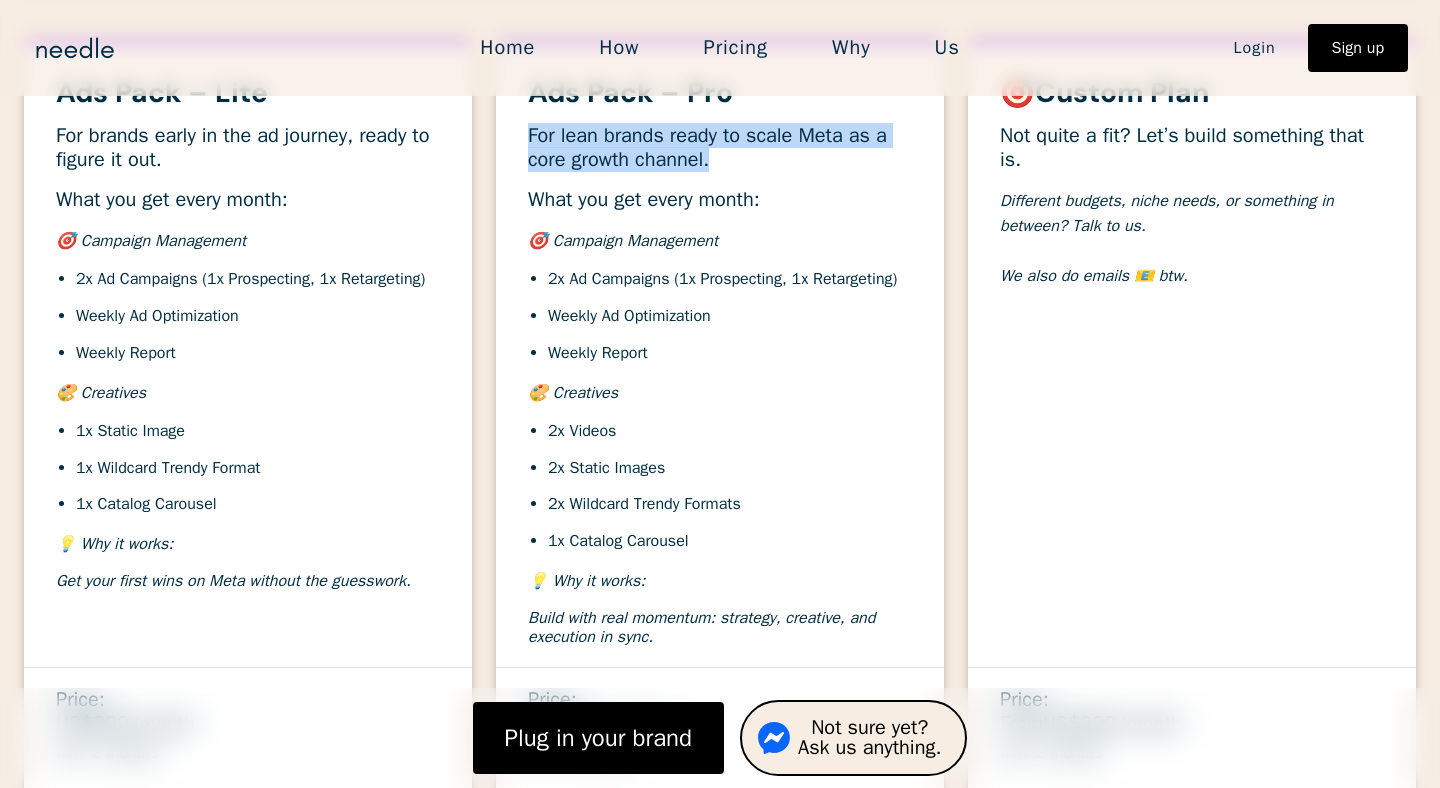 click on "For lean brands ready to scale Meta as a core growth channel." at bounding box center [707, 147] 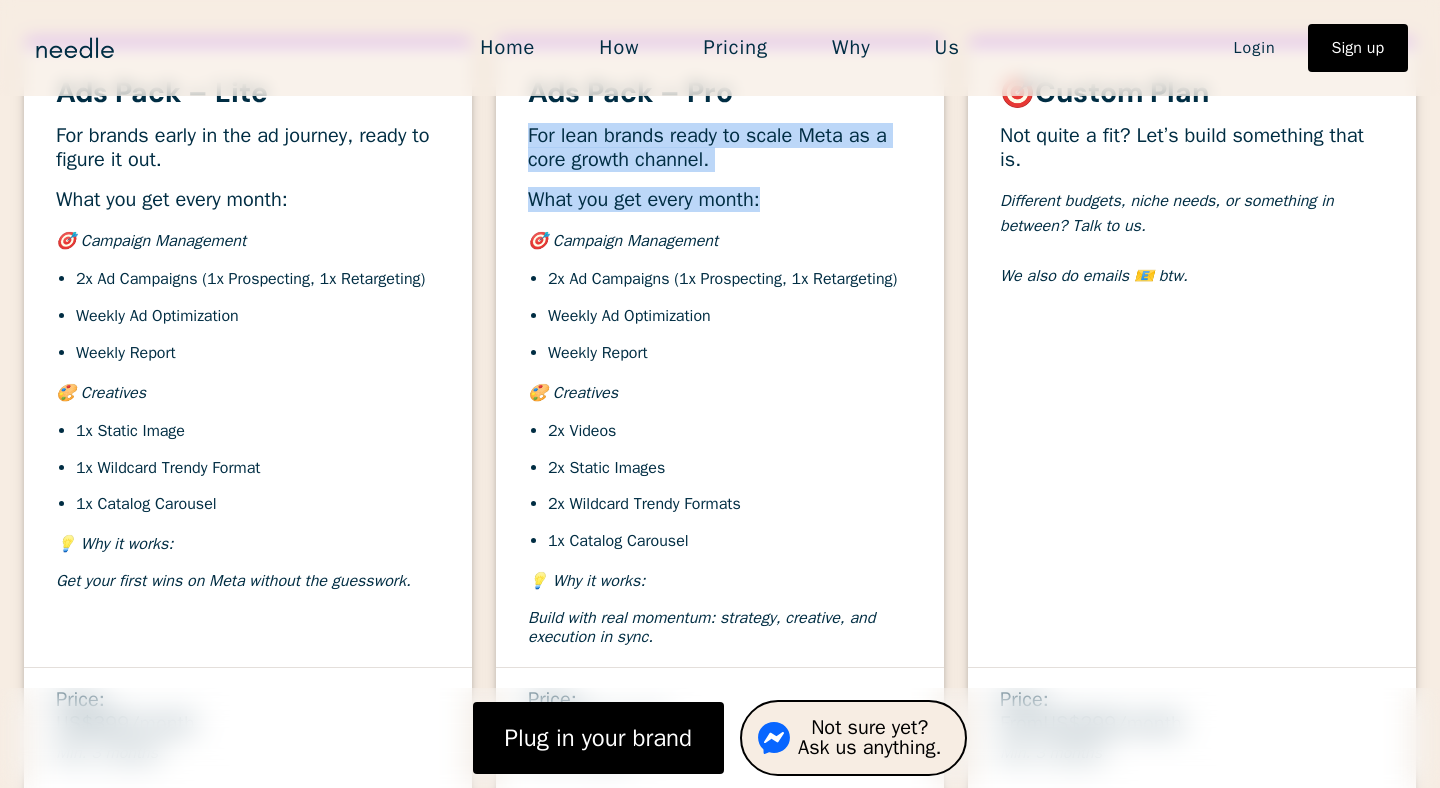 click on "What you get every month:" at bounding box center (720, 200) 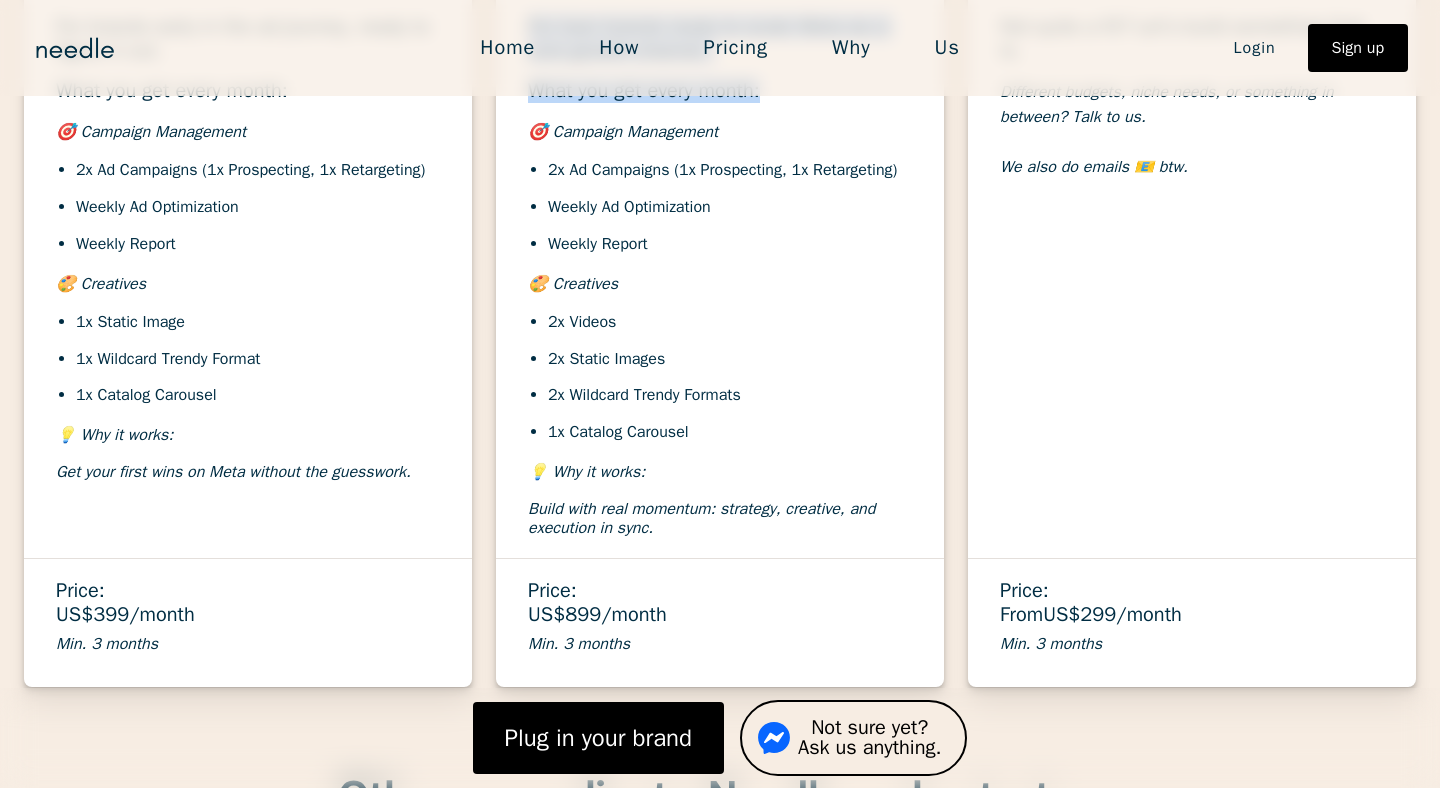 scroll, scrollTop: 7128, scrollLeft: 0, axis: vertical 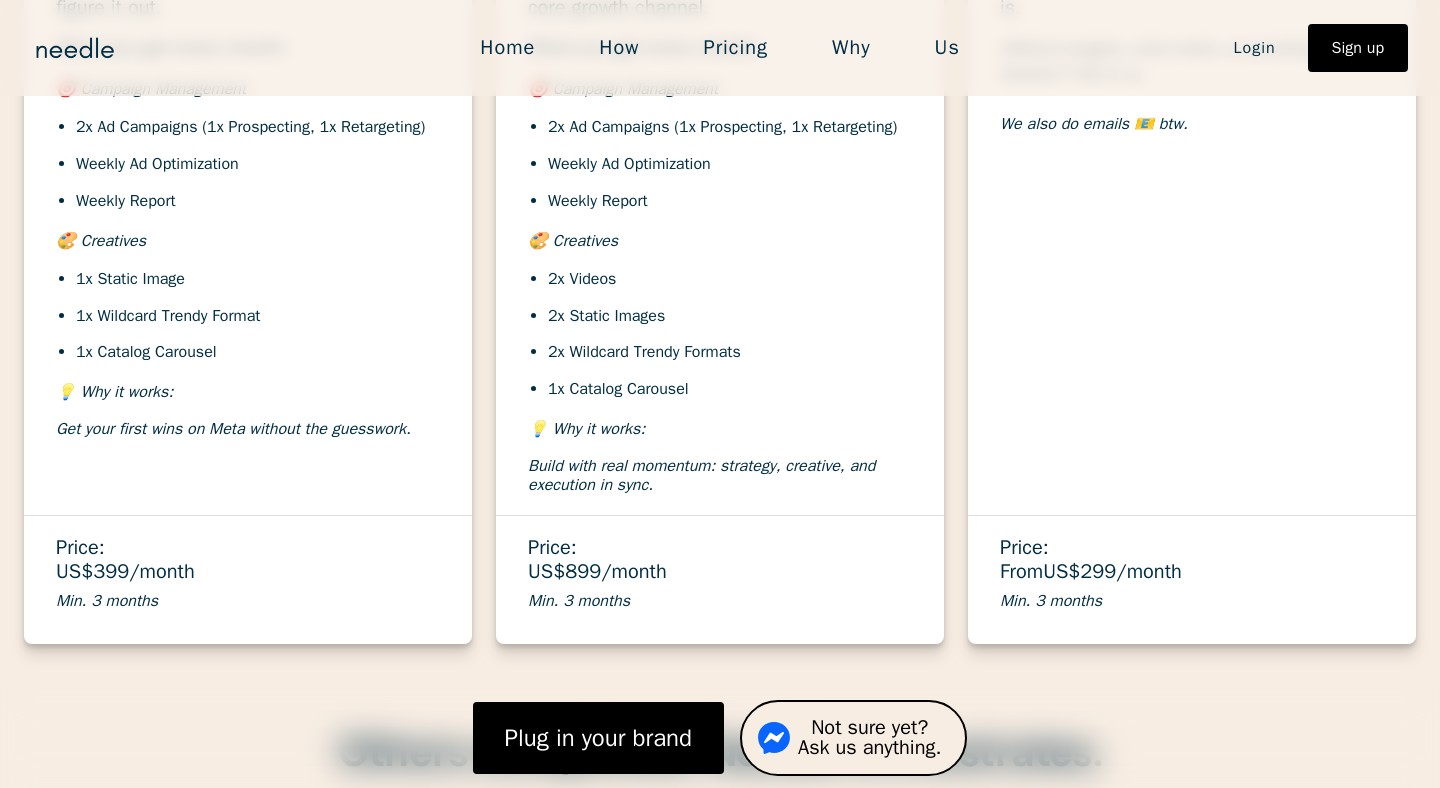 click on "2x Ad Campaigns (1x Prospecting, 1x Retargeting)" at bounding box center [730, 127] 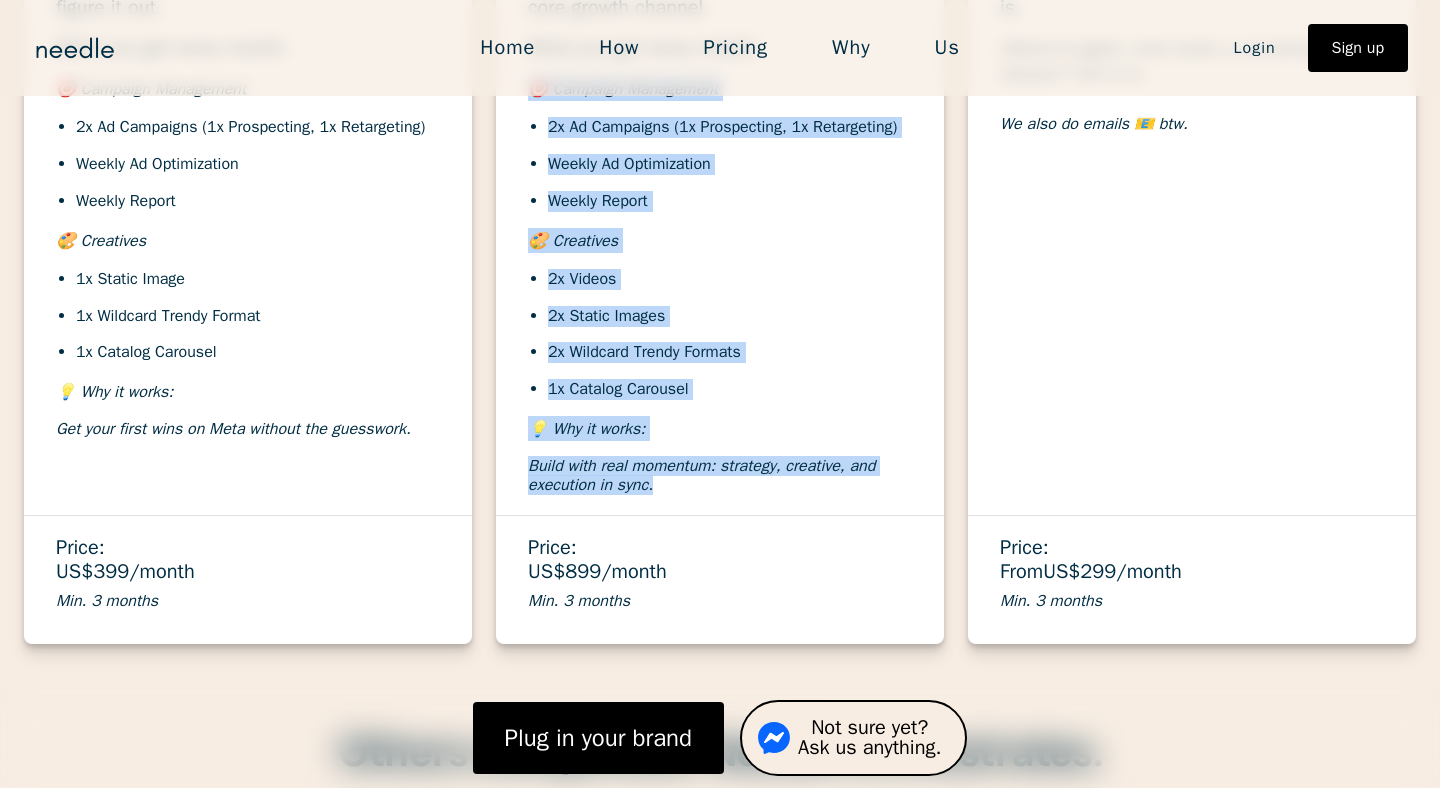 drag, startPoint x: 525, startPoint y: 103, endPoint x: 795, endPoint y: 511, distance: 489.2484 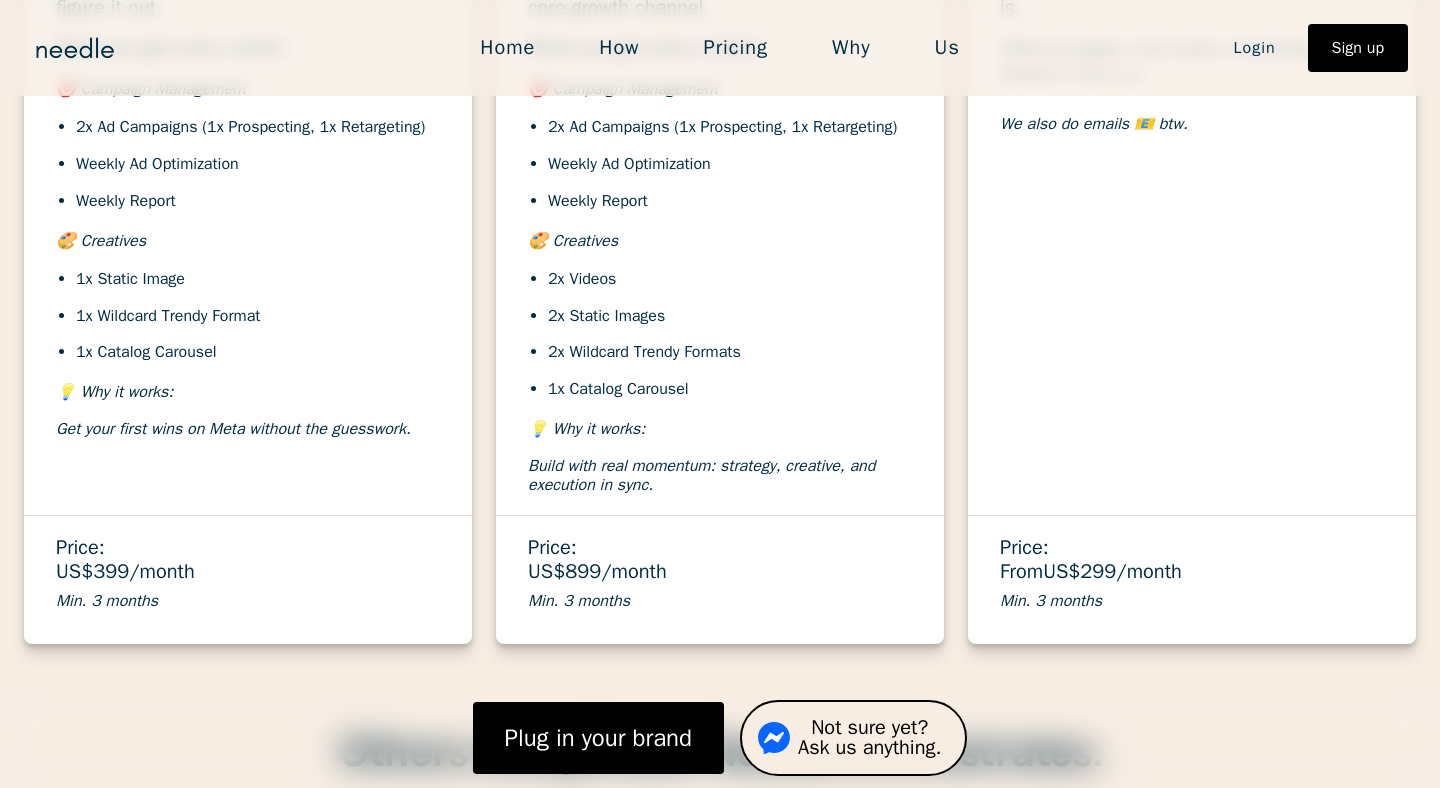 click on "US$899" at bounding box center (564, 571) 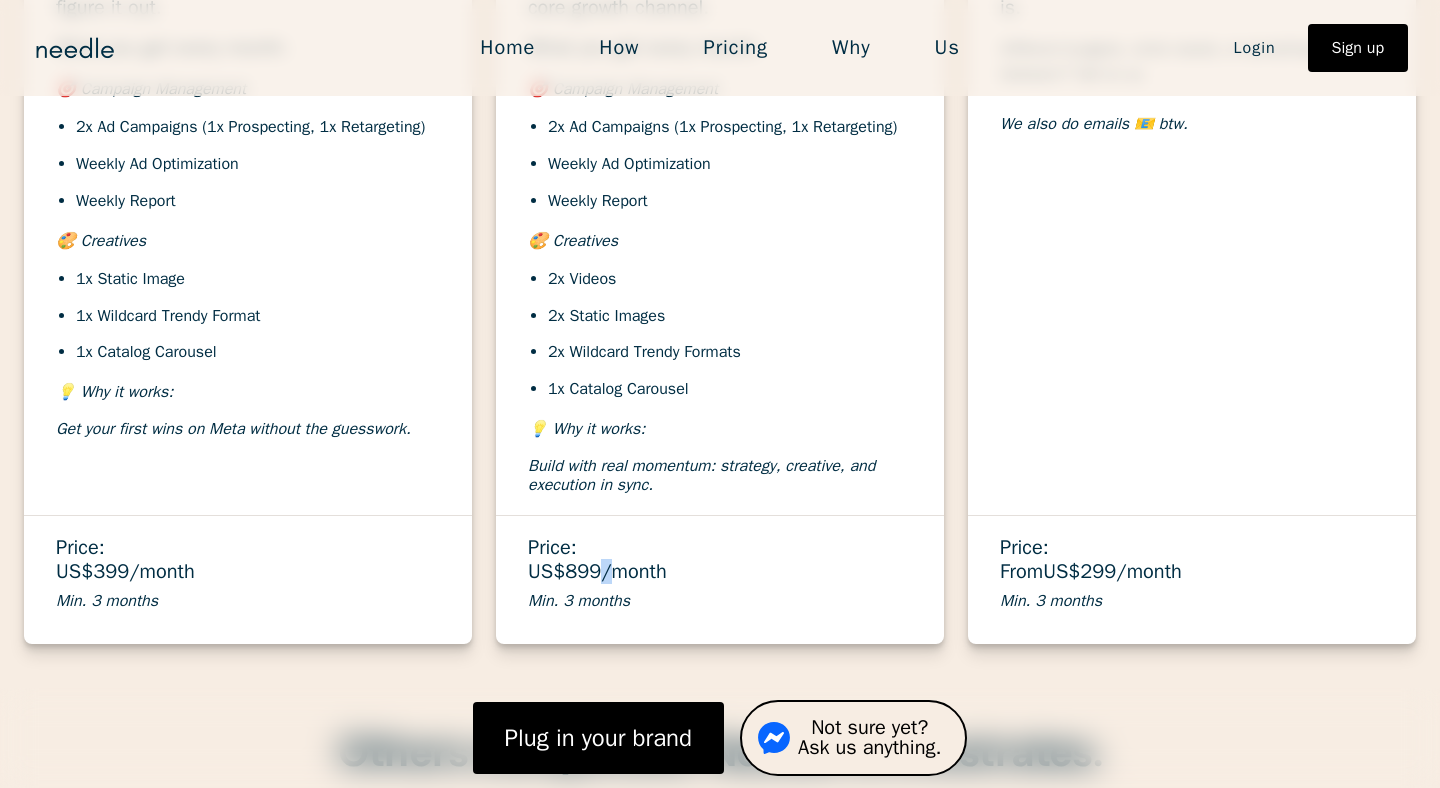 click on "US$899" at bounding box center (564, 571) 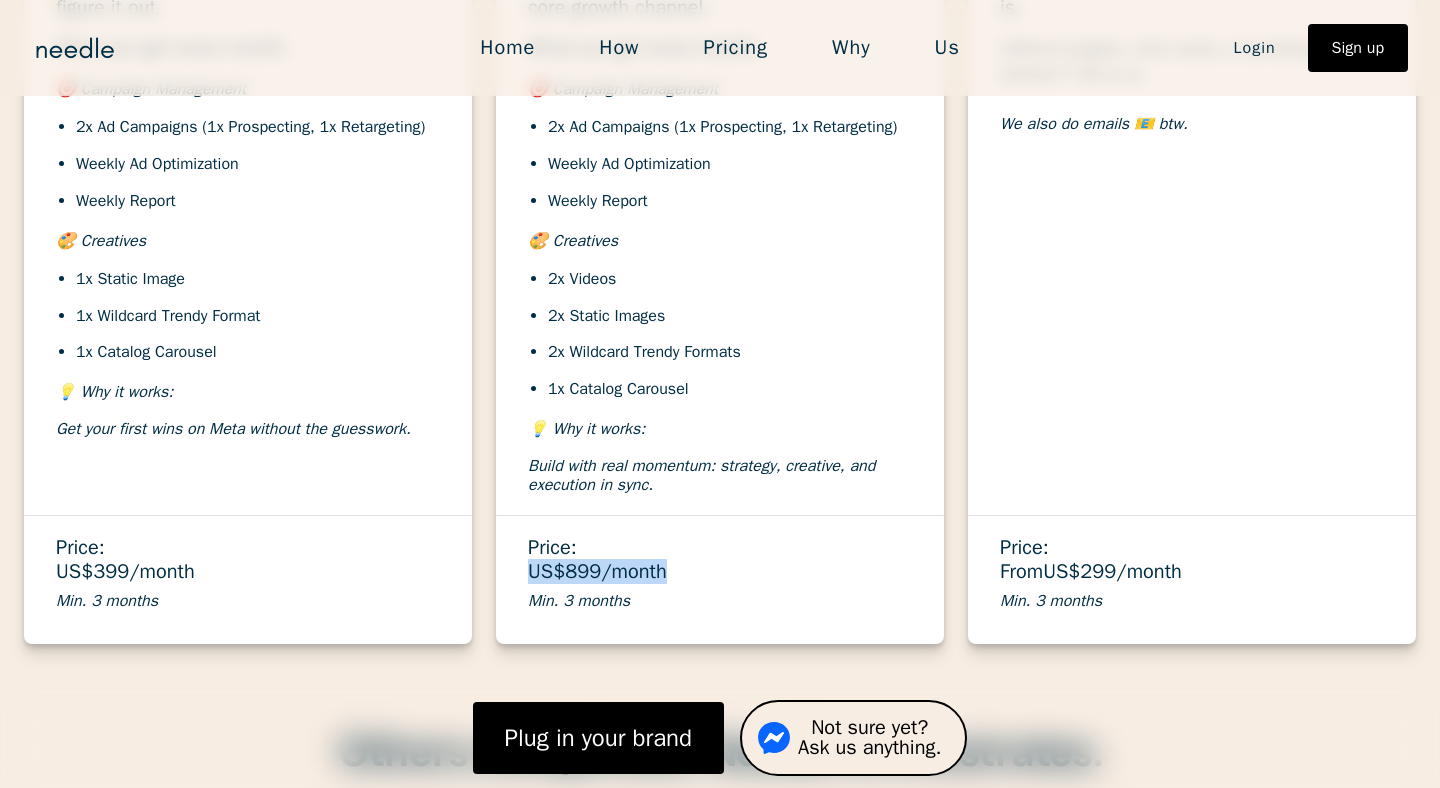 click on "US$899" at bounding box center (564, 571) 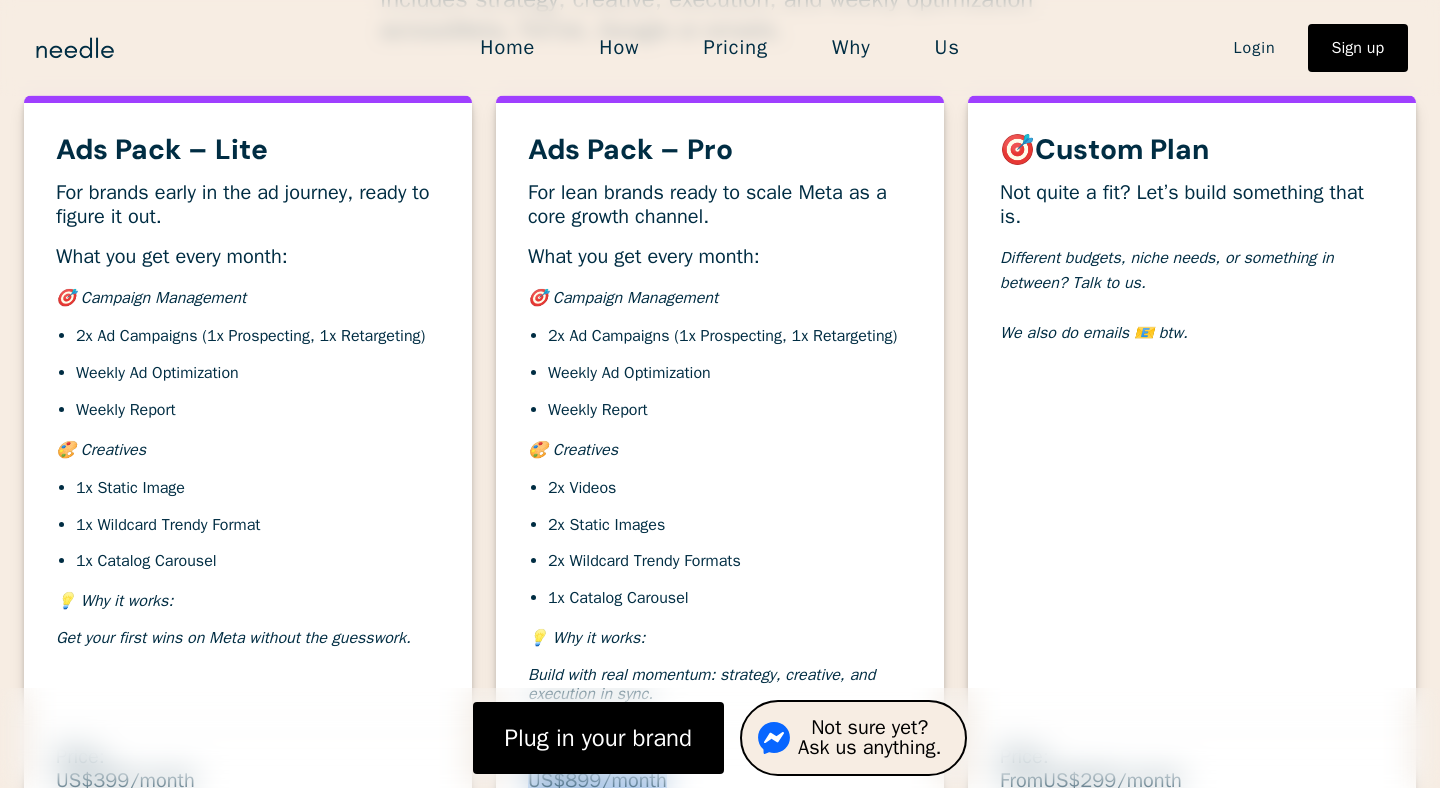 scroll, scrollTop: 6911, scrollLeft: 0, axis: vertical 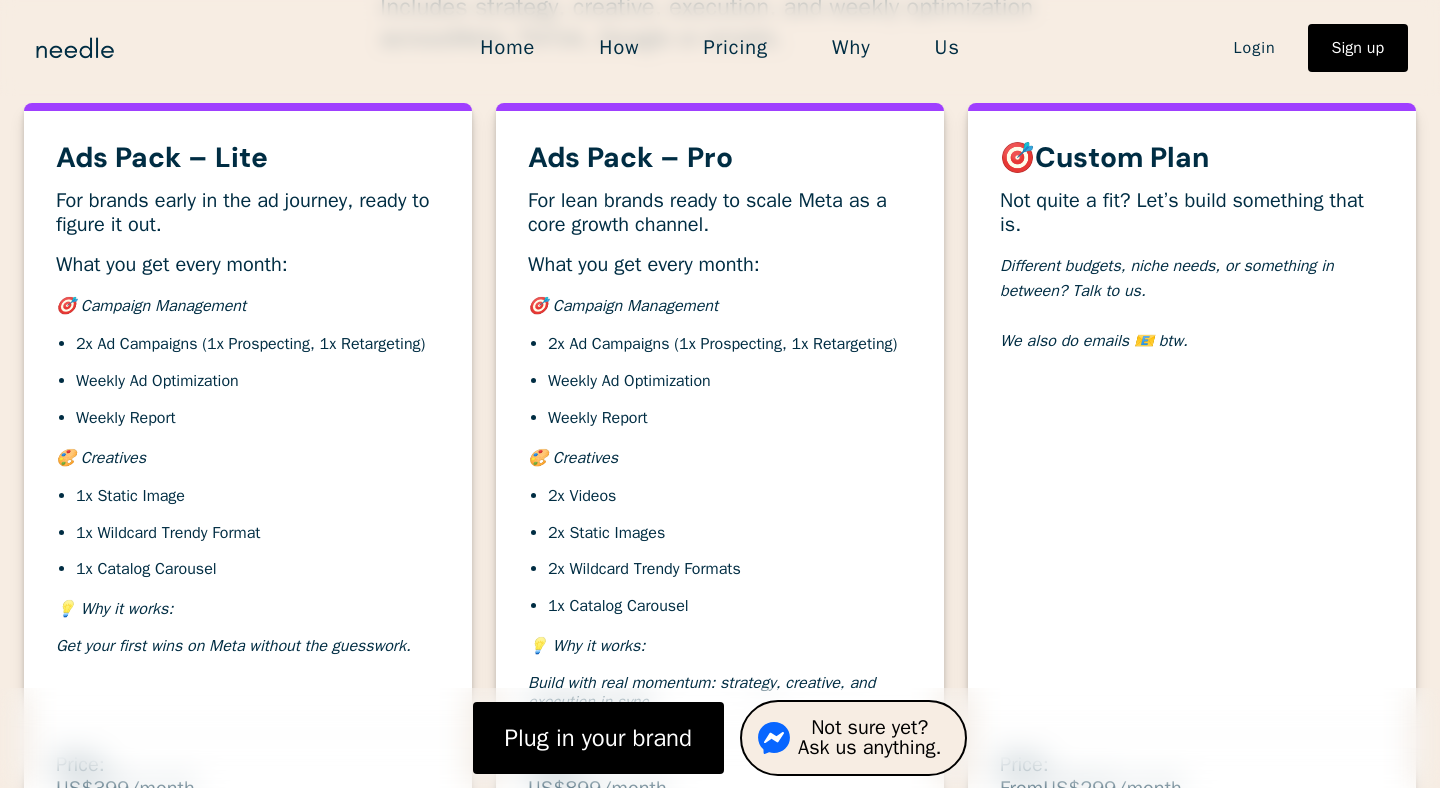click on "🎯 Campaign Management" at bounding box center [623, 306] 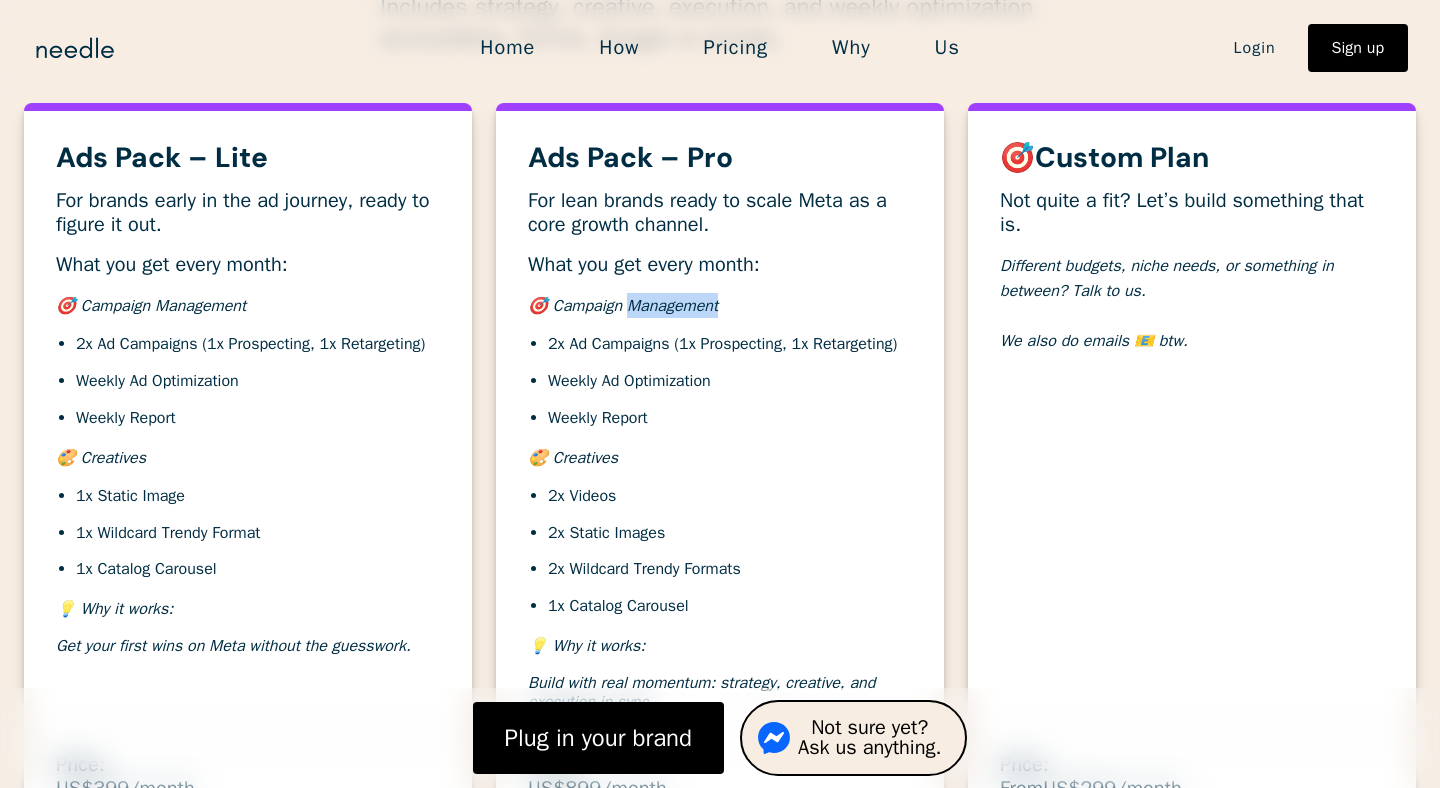 click on "🎯 Campaign Management" at bounding box center (623, 306) 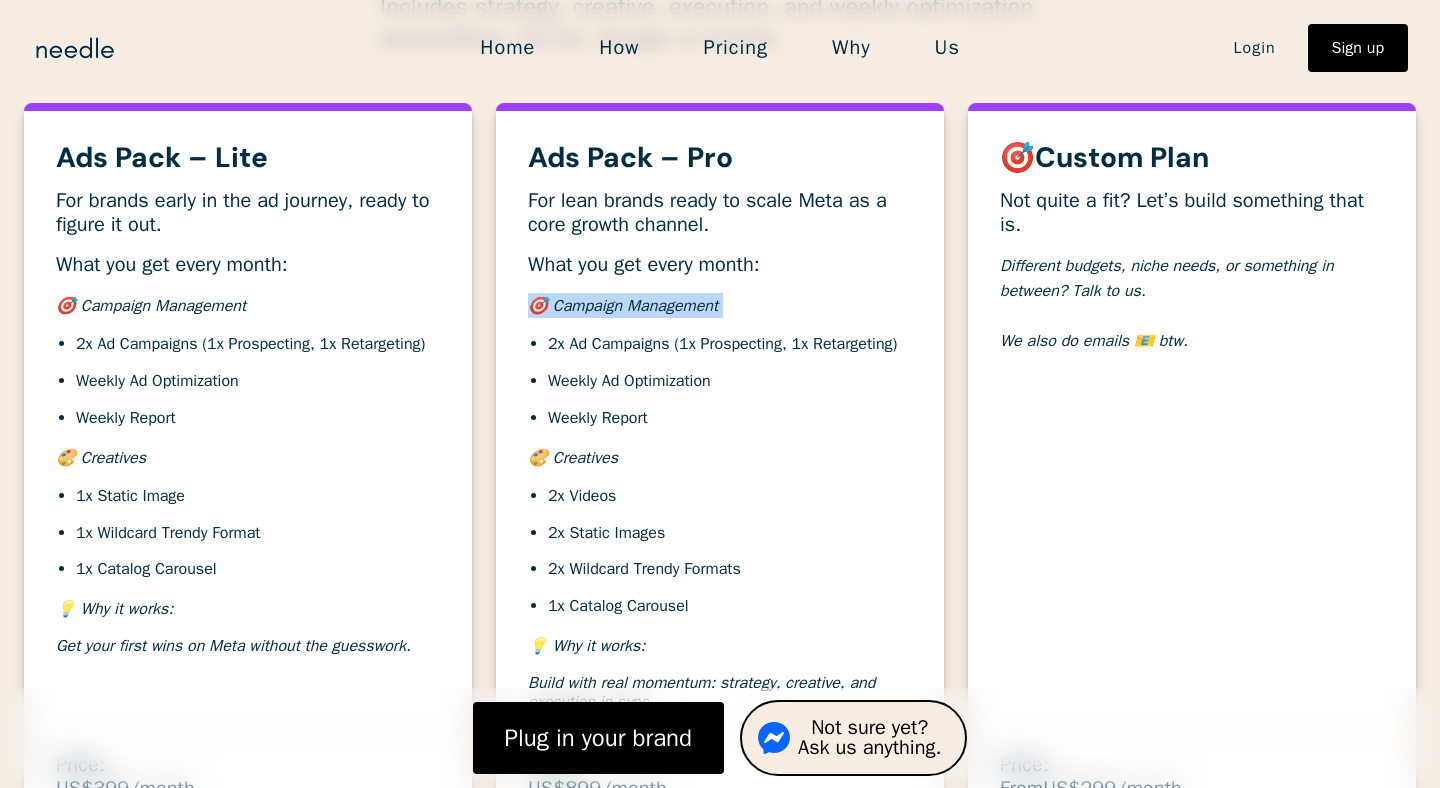 click on "🎯 Campaign Management" at bounding box center [623, 306] 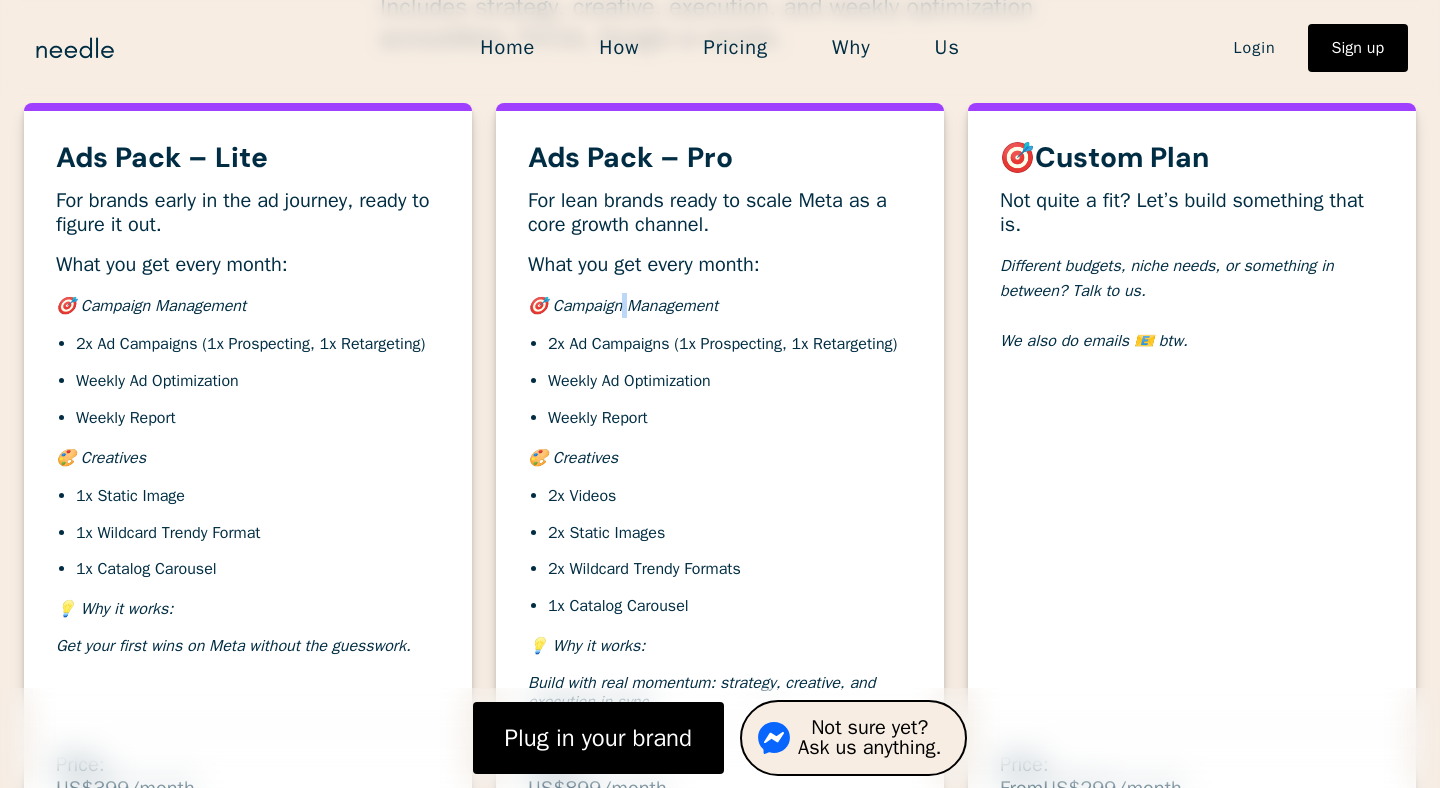 click on "🎯 Campaign Management" at bounding box center [720, 305] 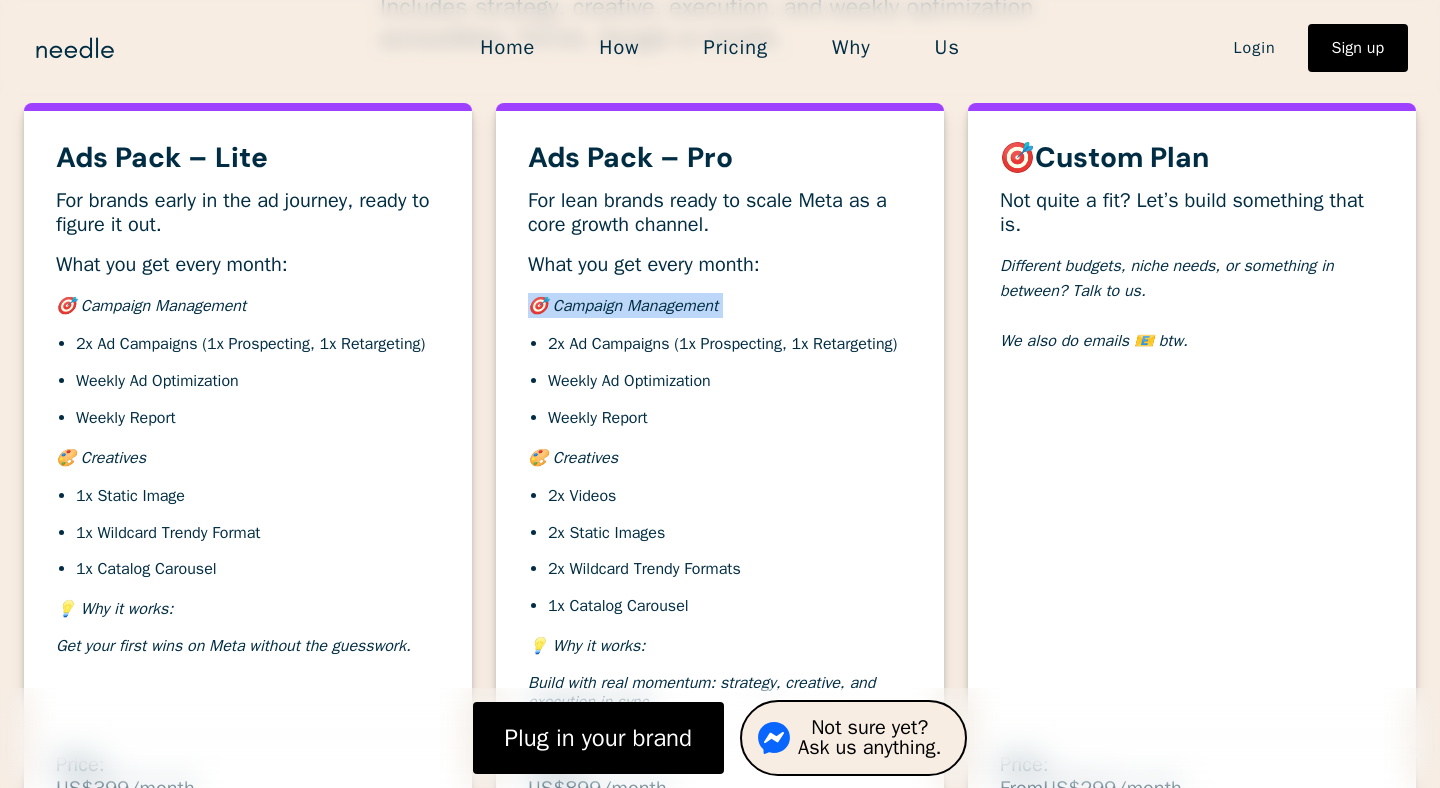 click on "🎯 Campaign Management" at bounding box center (720, 305) 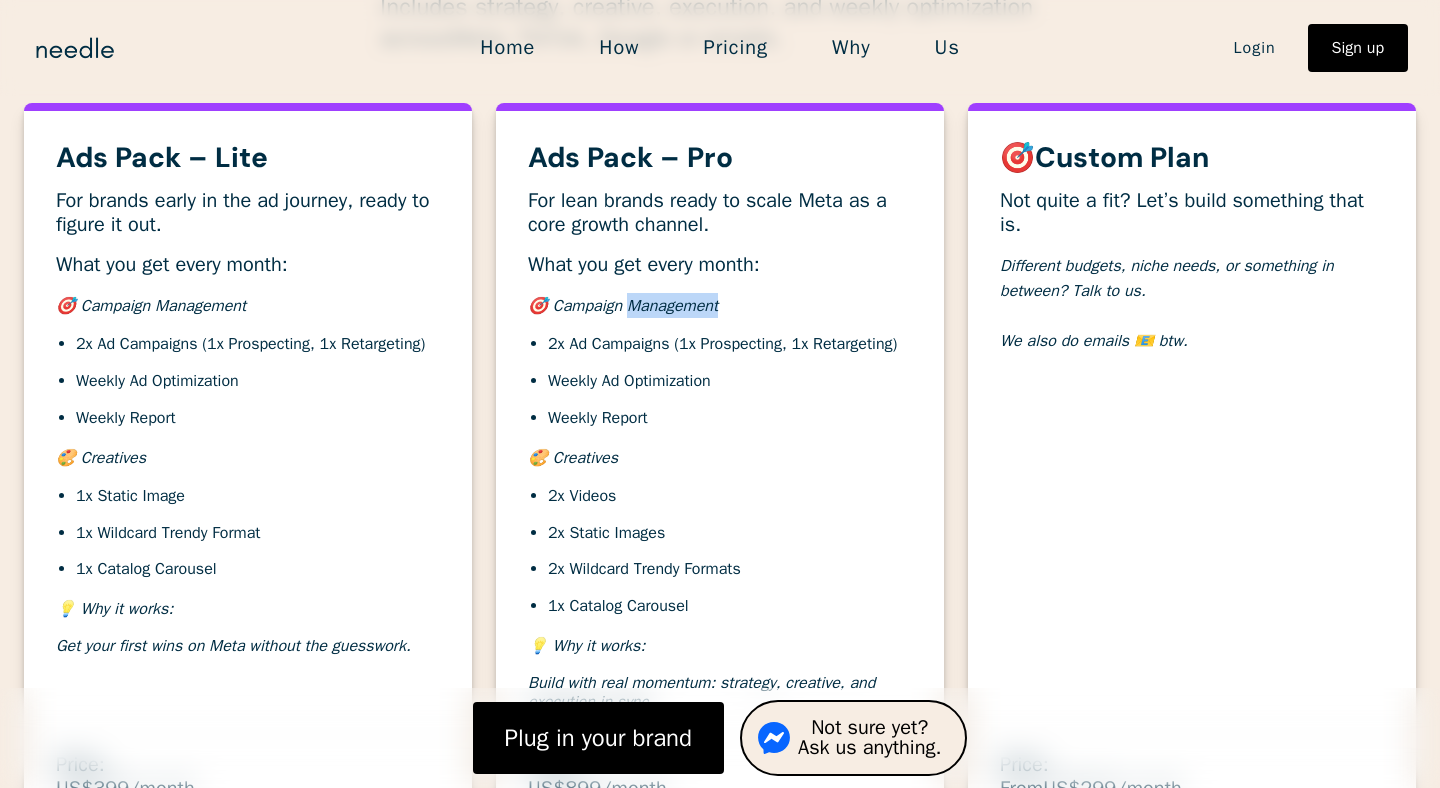 click on "🎯 Campaign Management" at bounding box center [623, 306] 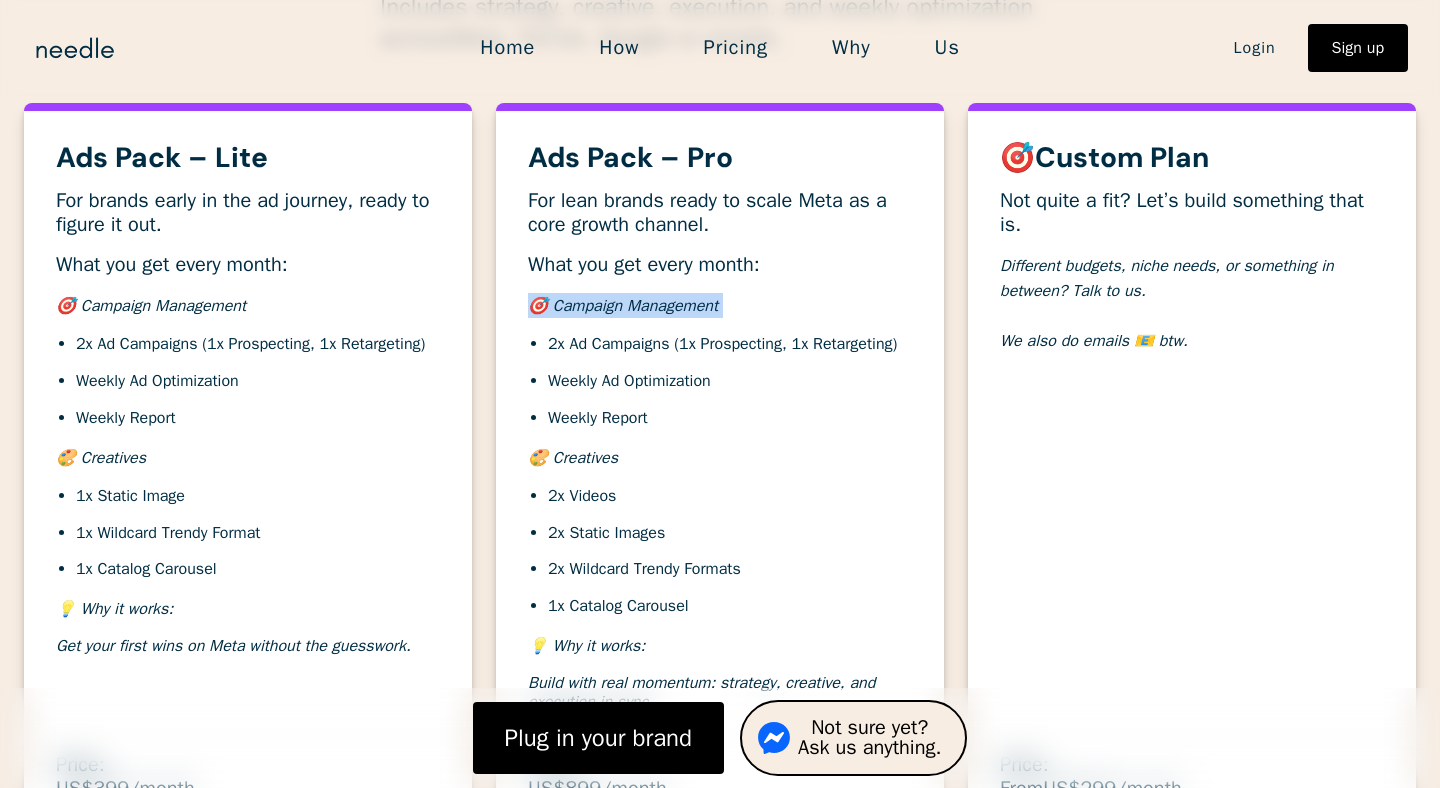 click on "🎯 Campaign Management" at bounding box center [623, 306] 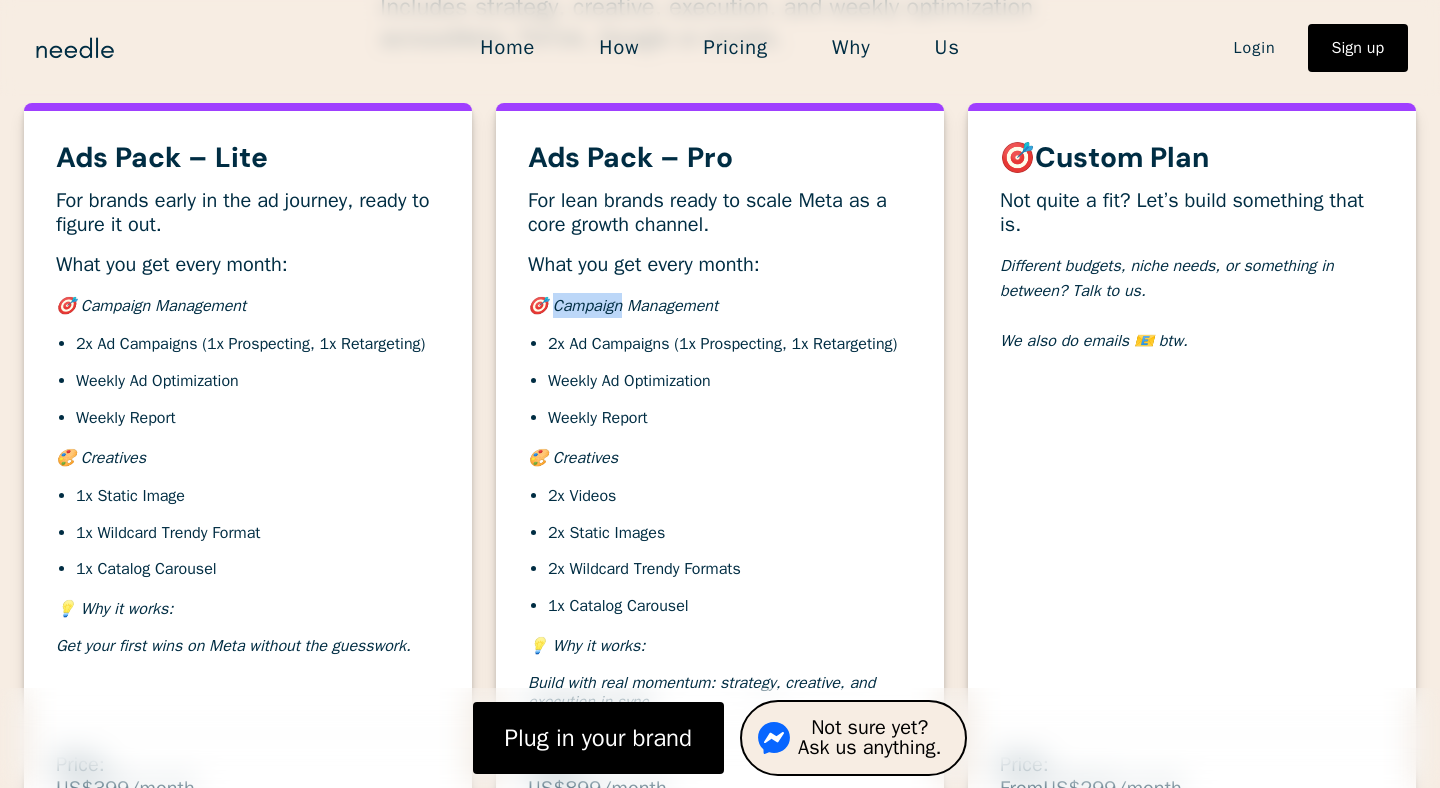 click on "🎯 Campaign Management" at bounding box center (623, 306) 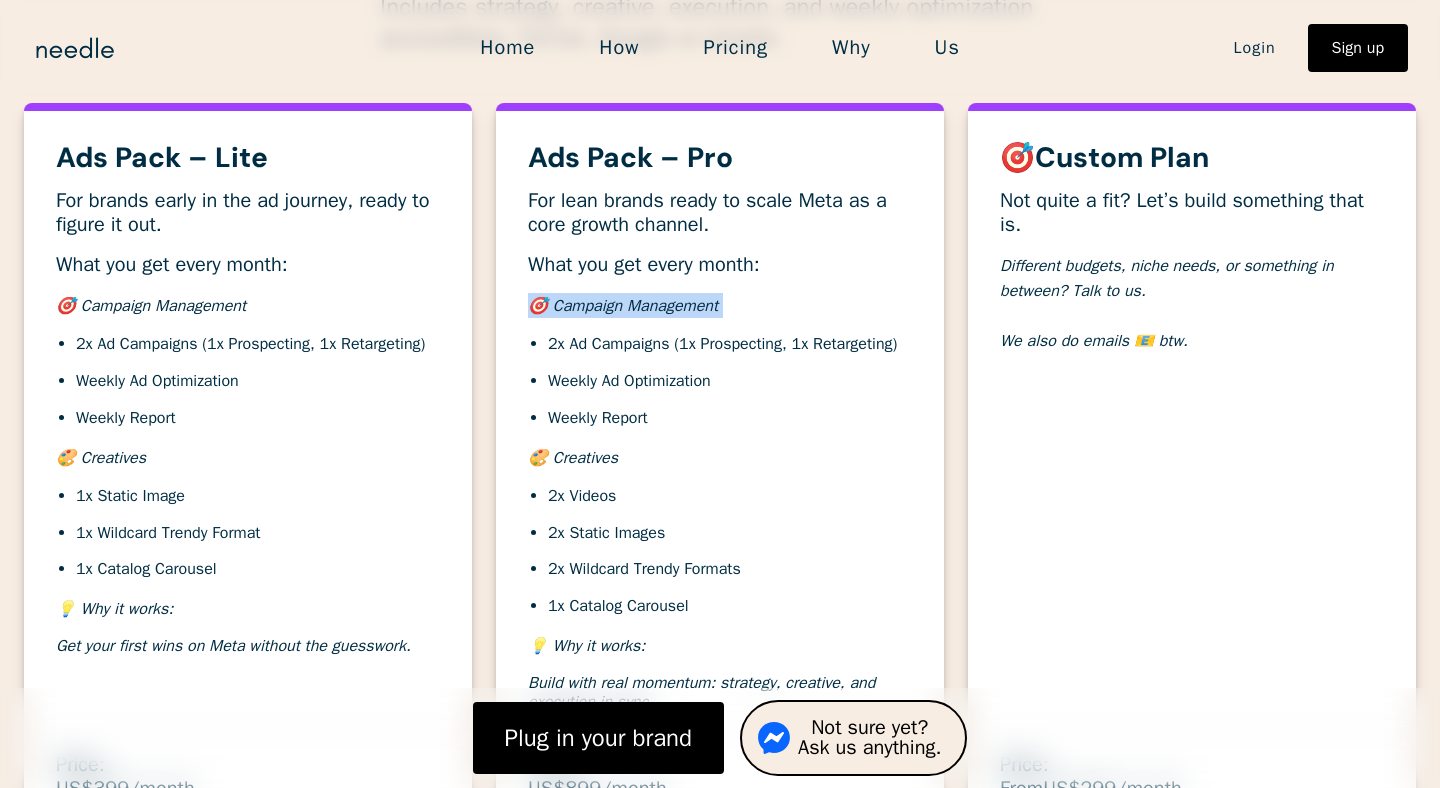 click on "🎯 Campaign Management" at bounding box center (623, 306) 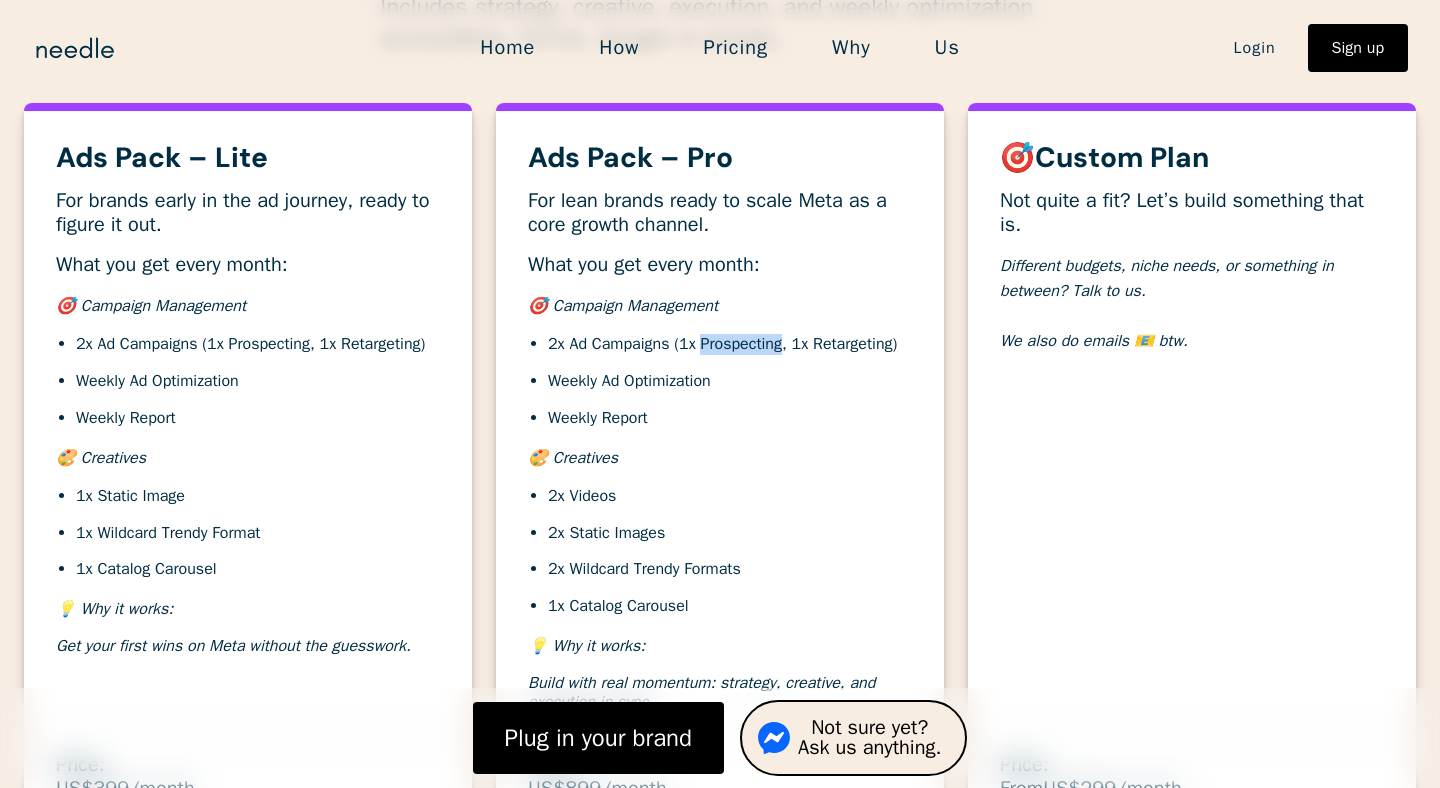 click on "2x Ad Campaigns (1x Prospecting, 1x Retargeting)" at bounding box center (730, 344) 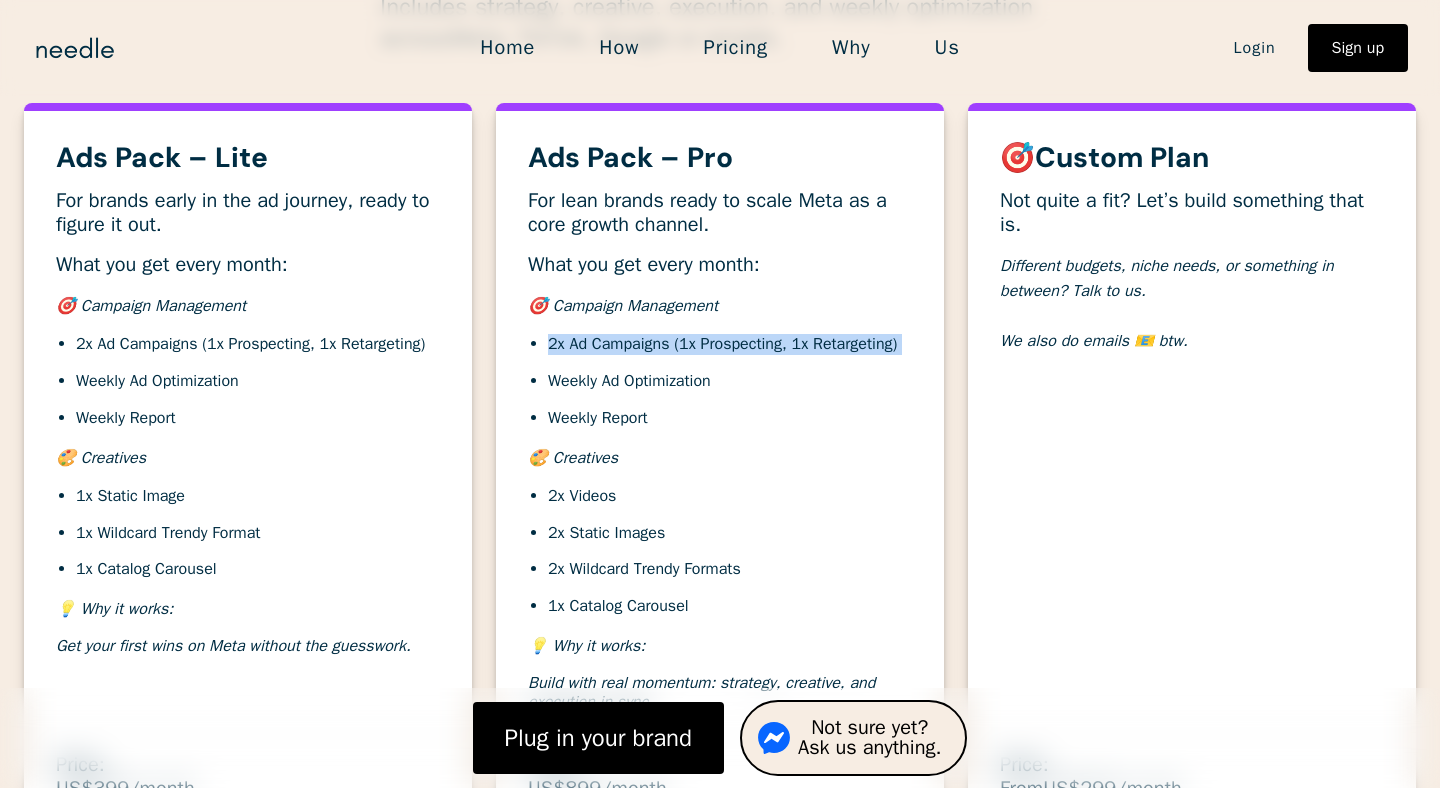 click on "2x Ad Campaigns (1x Prospecting, 1x Retargeting)" at bounding box center [730, 344] 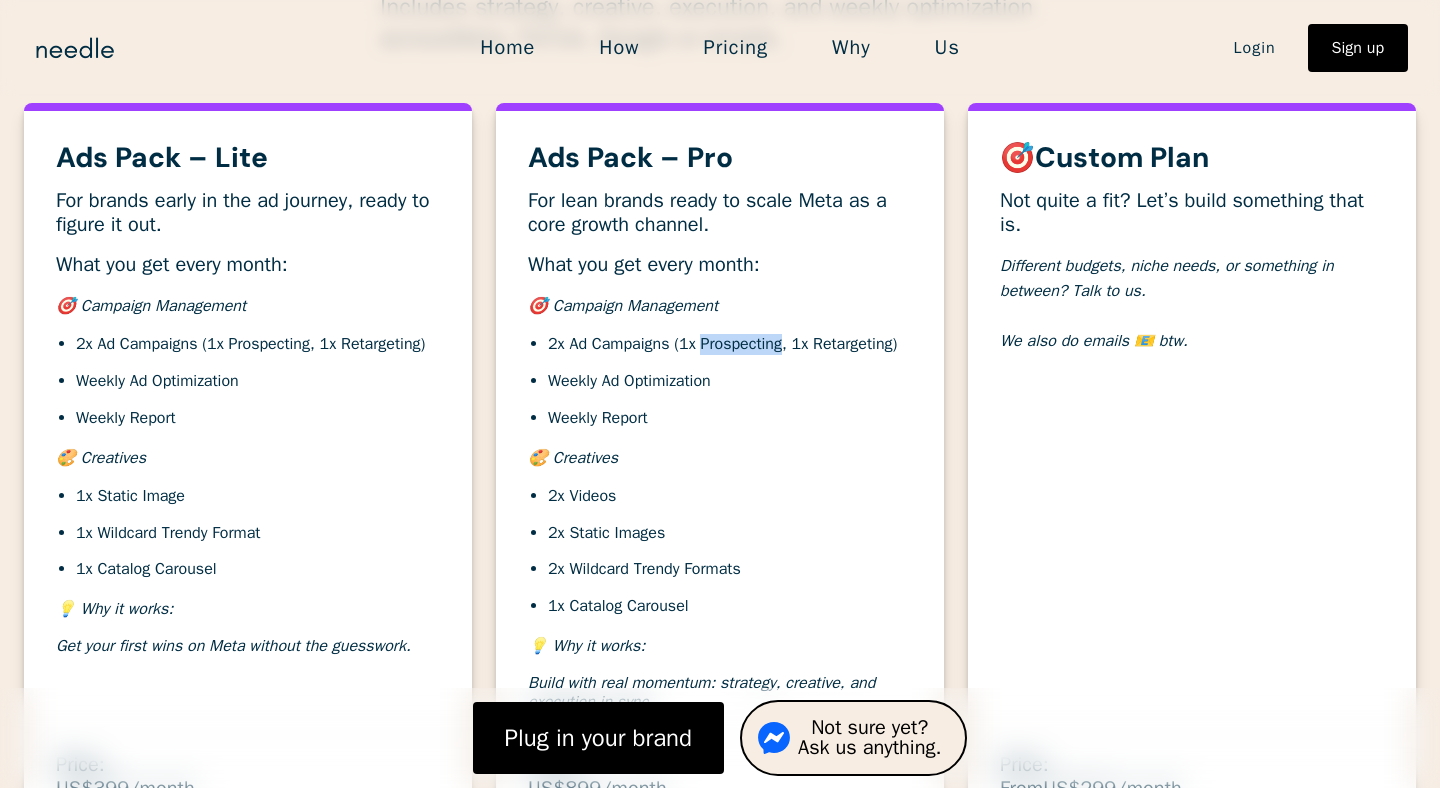 click on "2x Ad Campaigns (1x Prospecting, 1x Retargeting)" at bounding box center [730, 344] 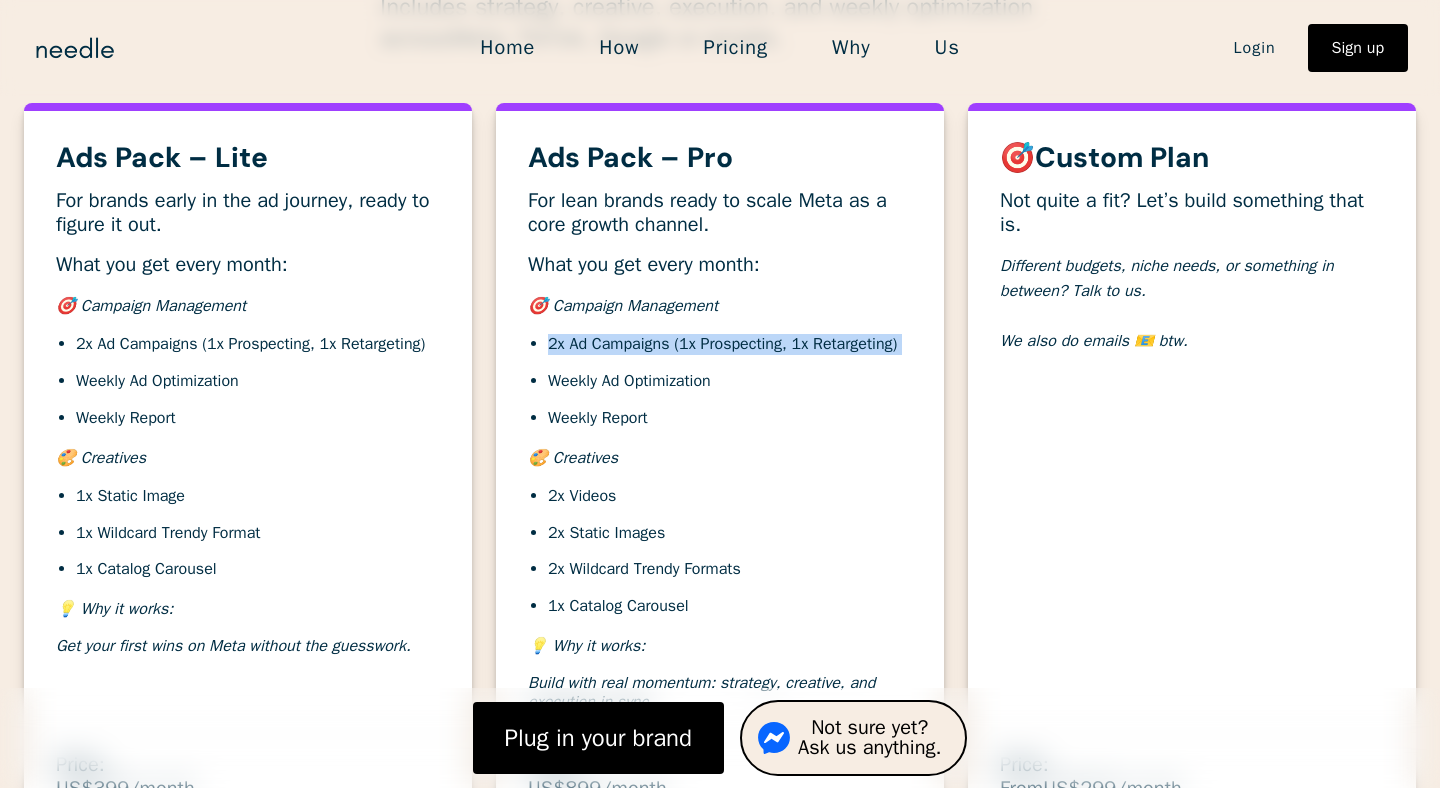 click on "2x Ad Campaigns (1x Prospecting, 1x Retargeting)" at bounding box center [730, 344] 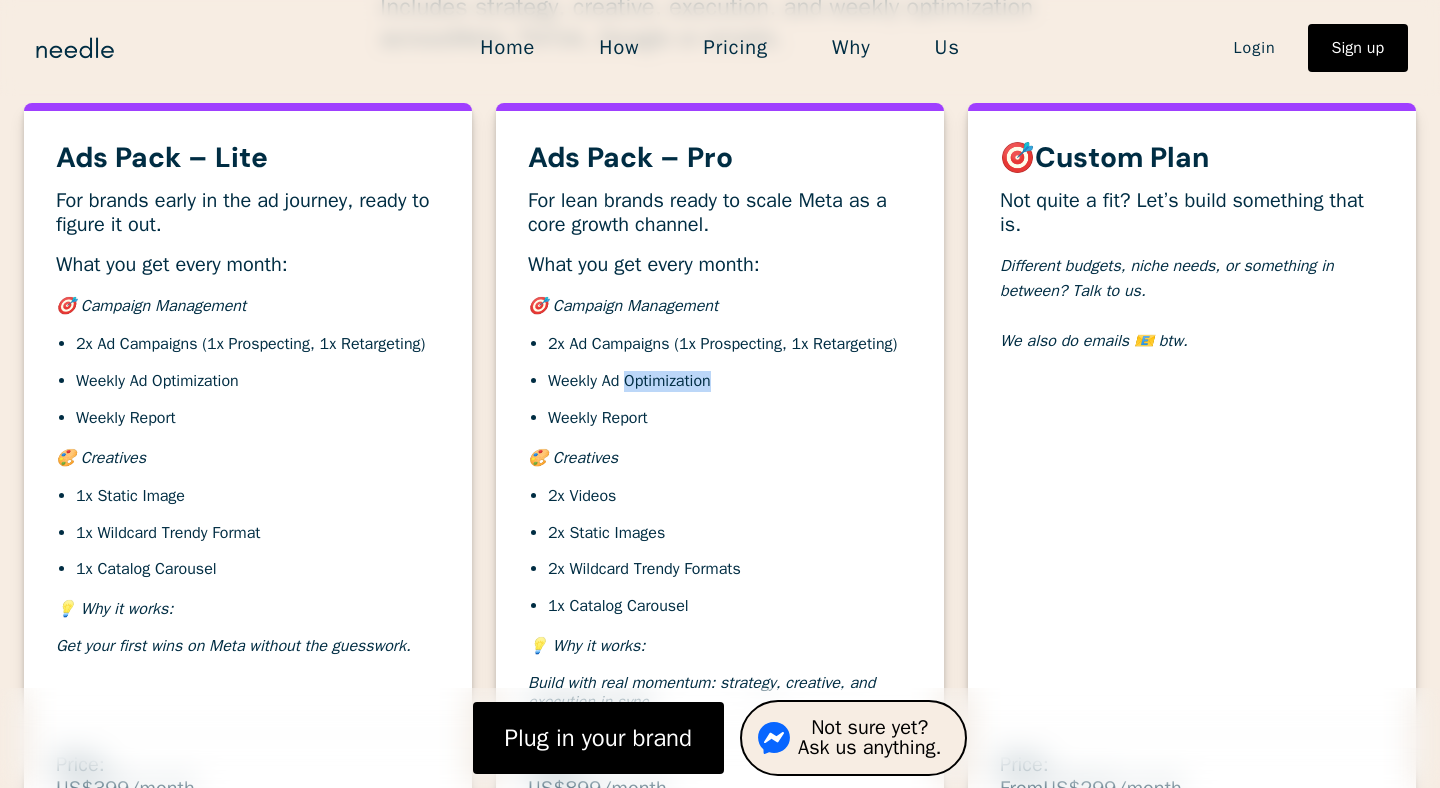 click on "Weekly Ad Optimization" at bounding box center (730, 381) 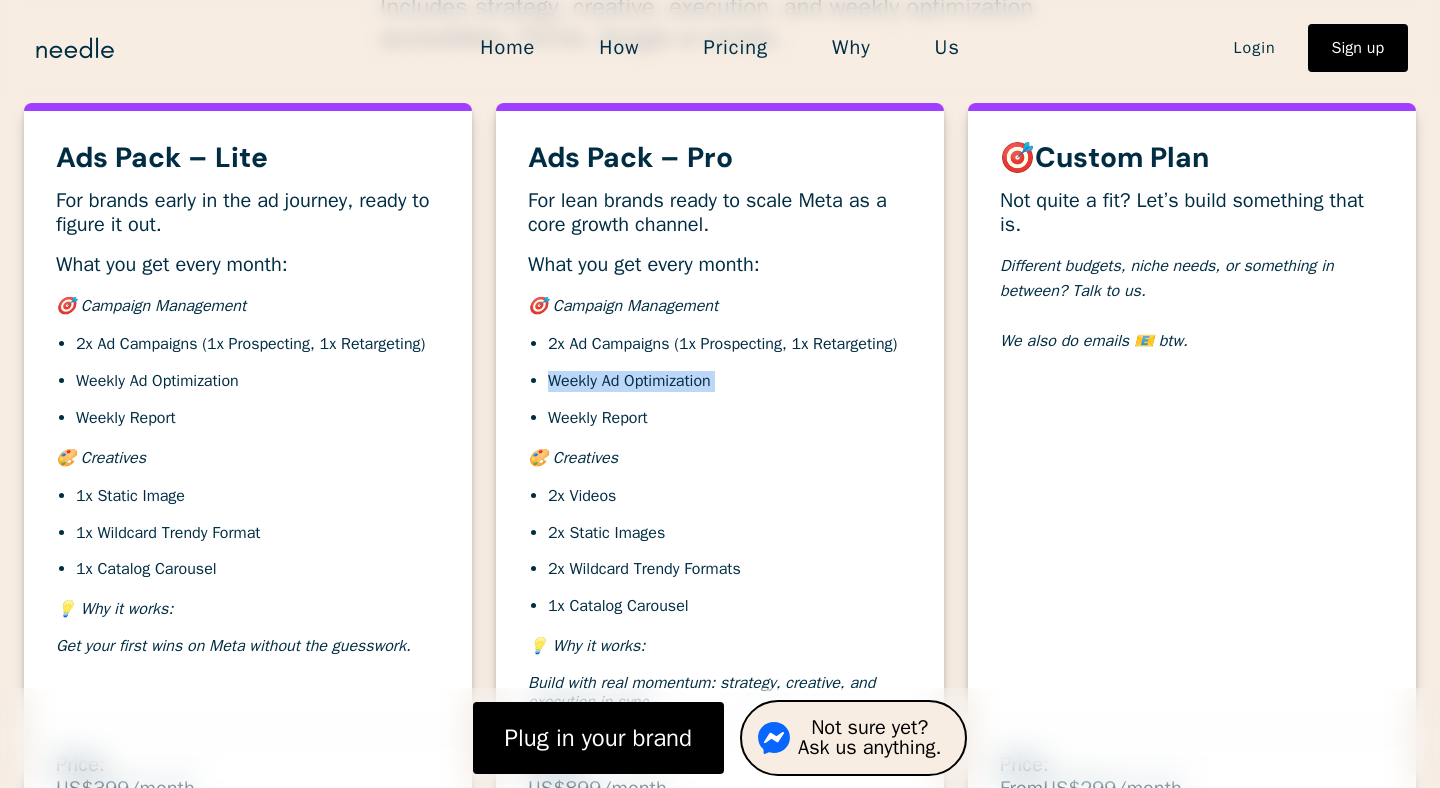 click on "Weekly Ad Optimization" at bounding box center [730, 381] 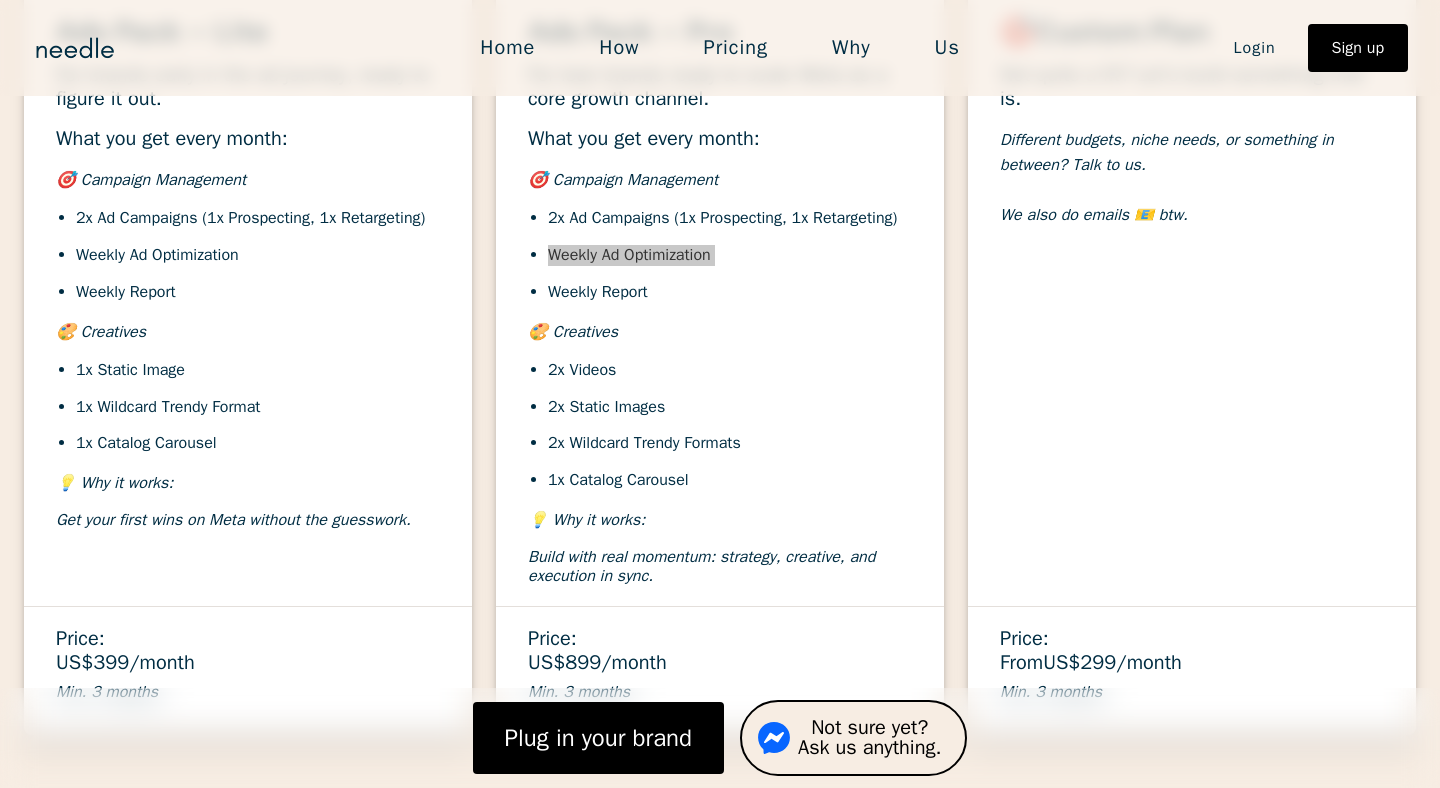 scroll, scrollTop: 7022, scrollLeft: 0, axis: vertical 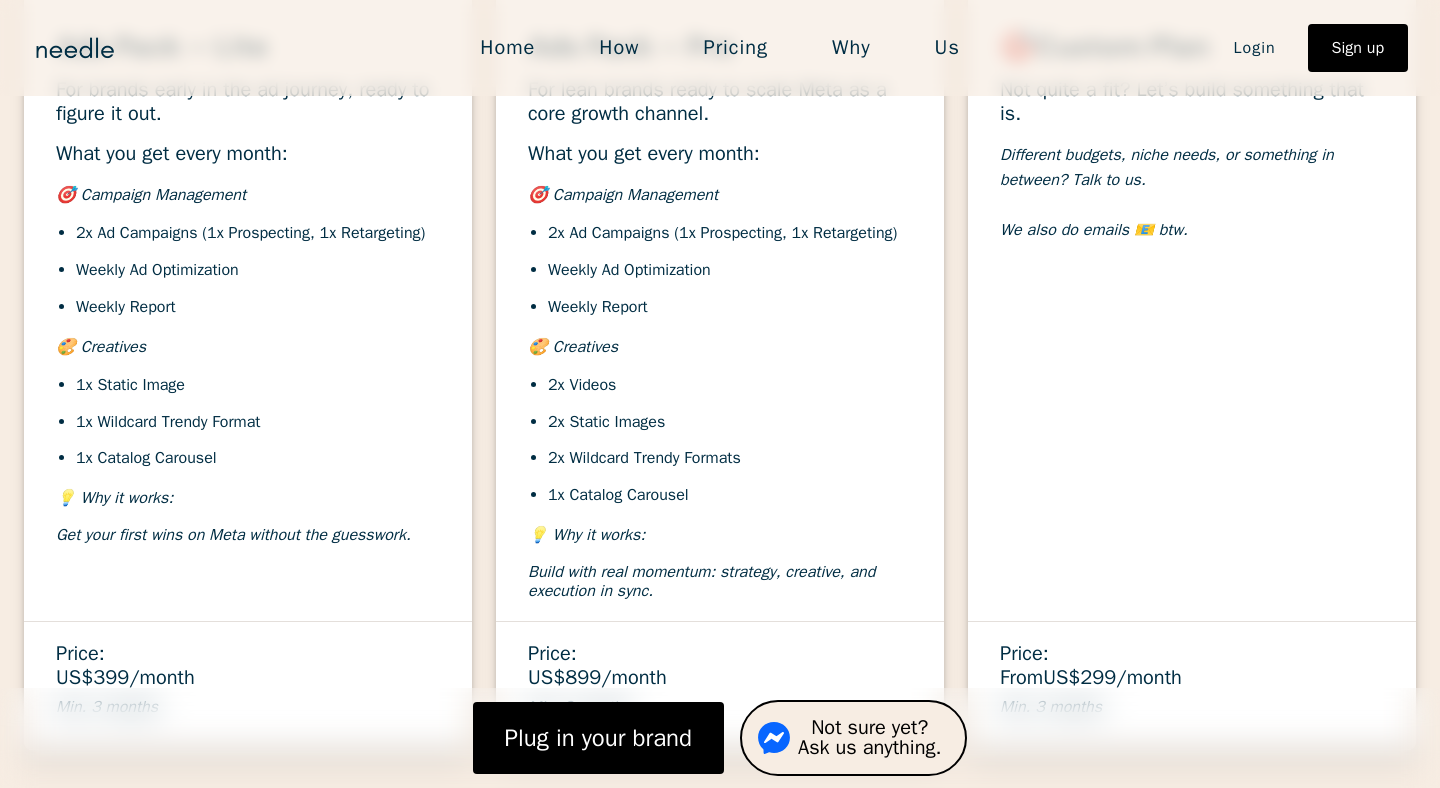 click on "Weekly Ad Optimization" at bounding box center [730, 270] 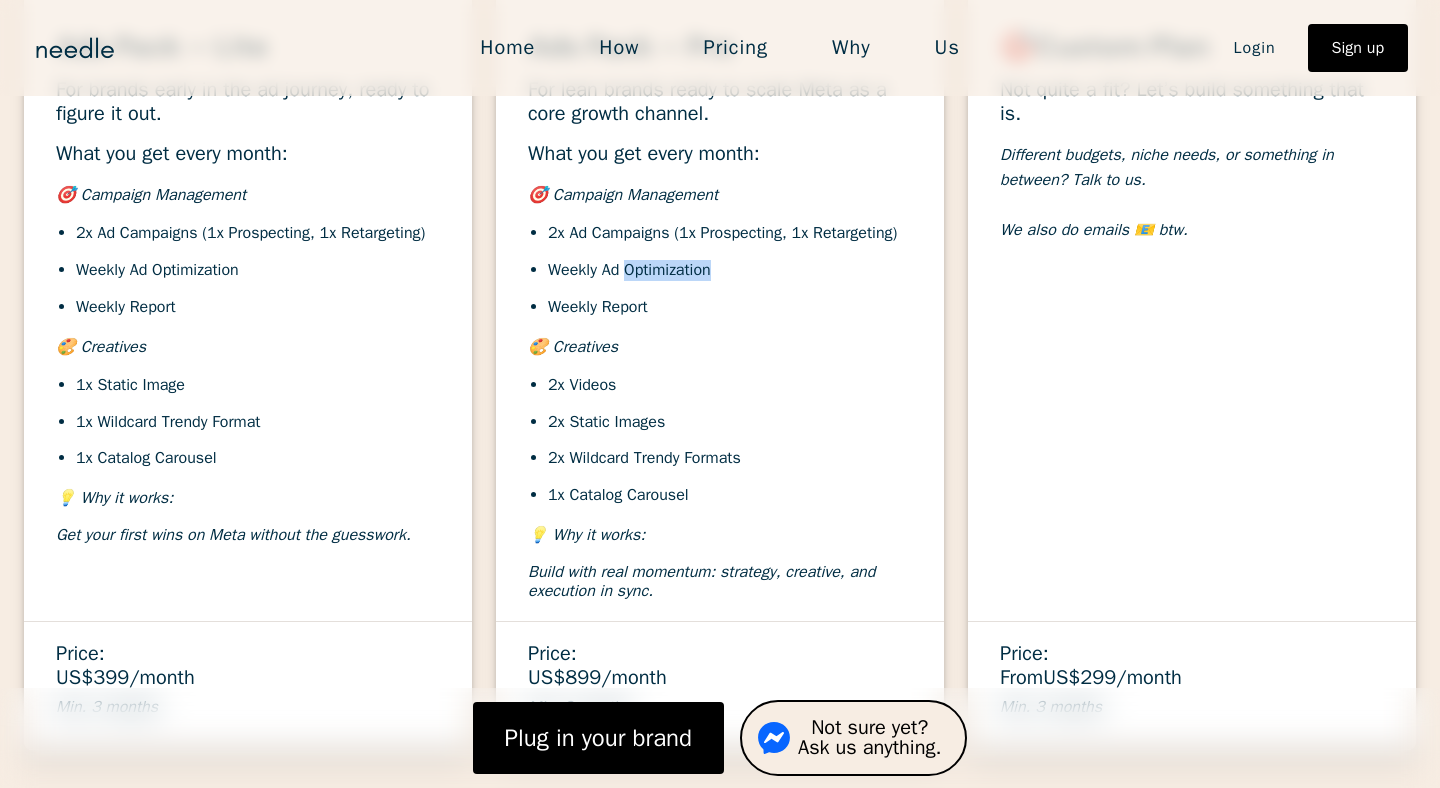 click on "Weekly Ad Optimization" at bounding box center (730, 270) 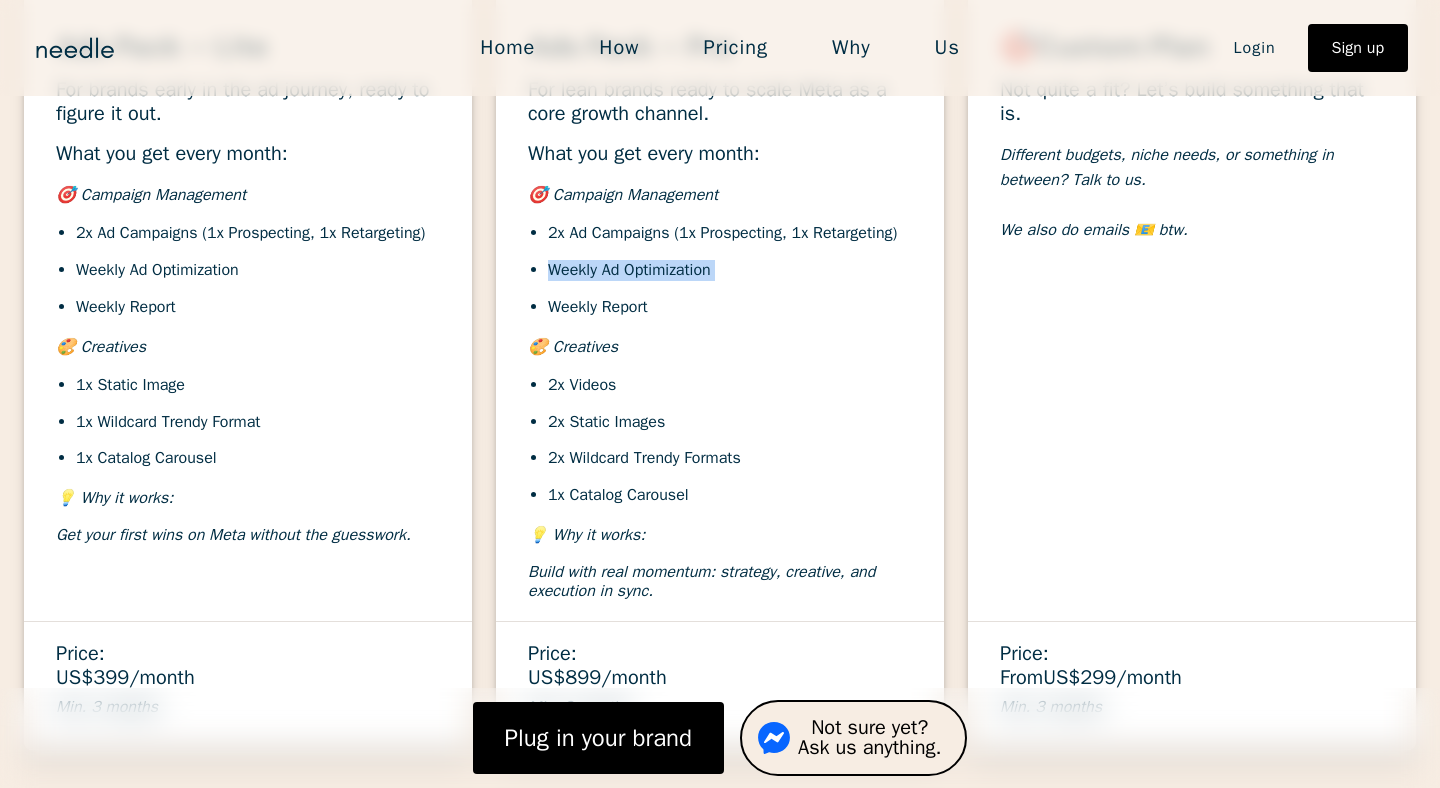 click on "Weekly Ad Optimization" at bounding box center (730, 270) 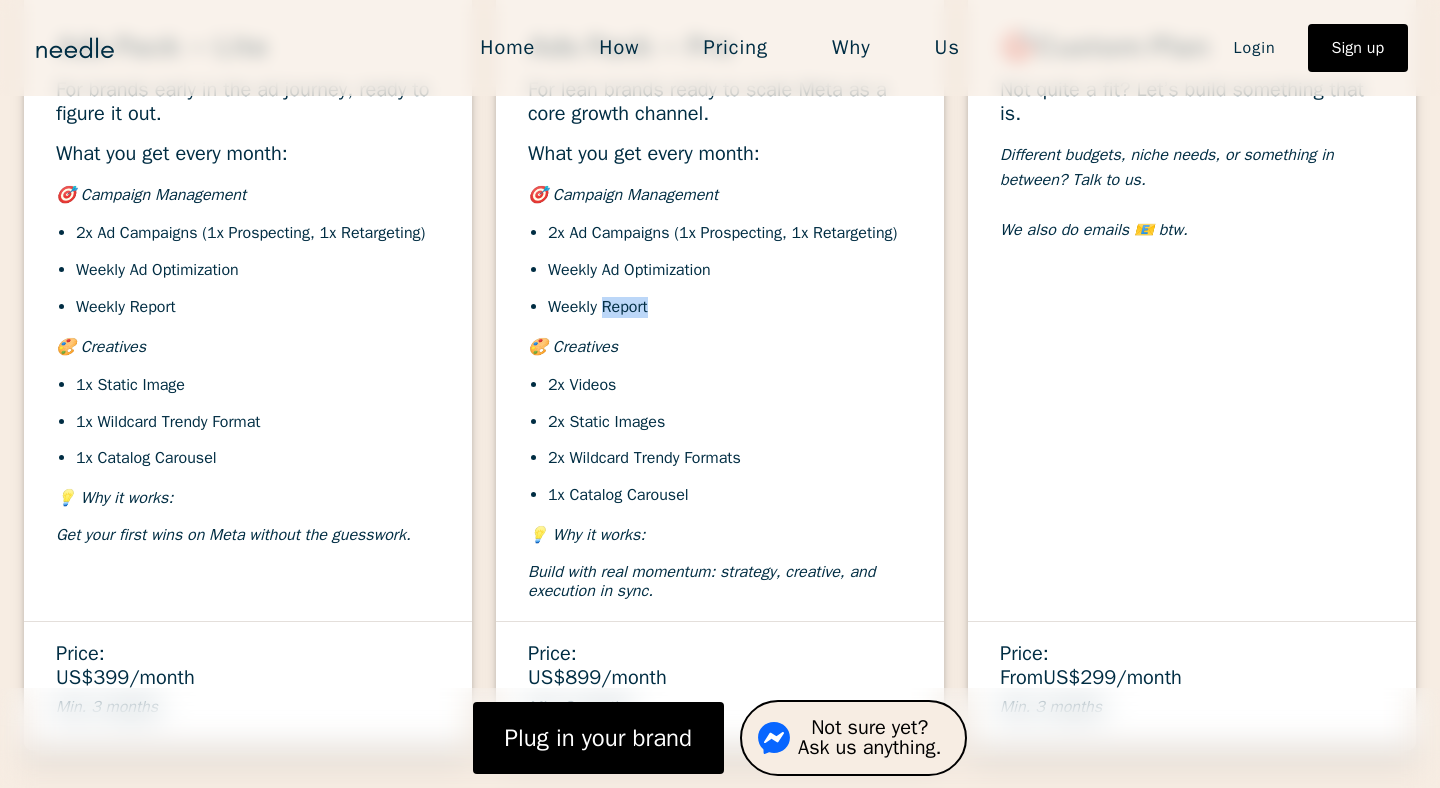 click on "Weekly Report" at bounding box center [730, 307] 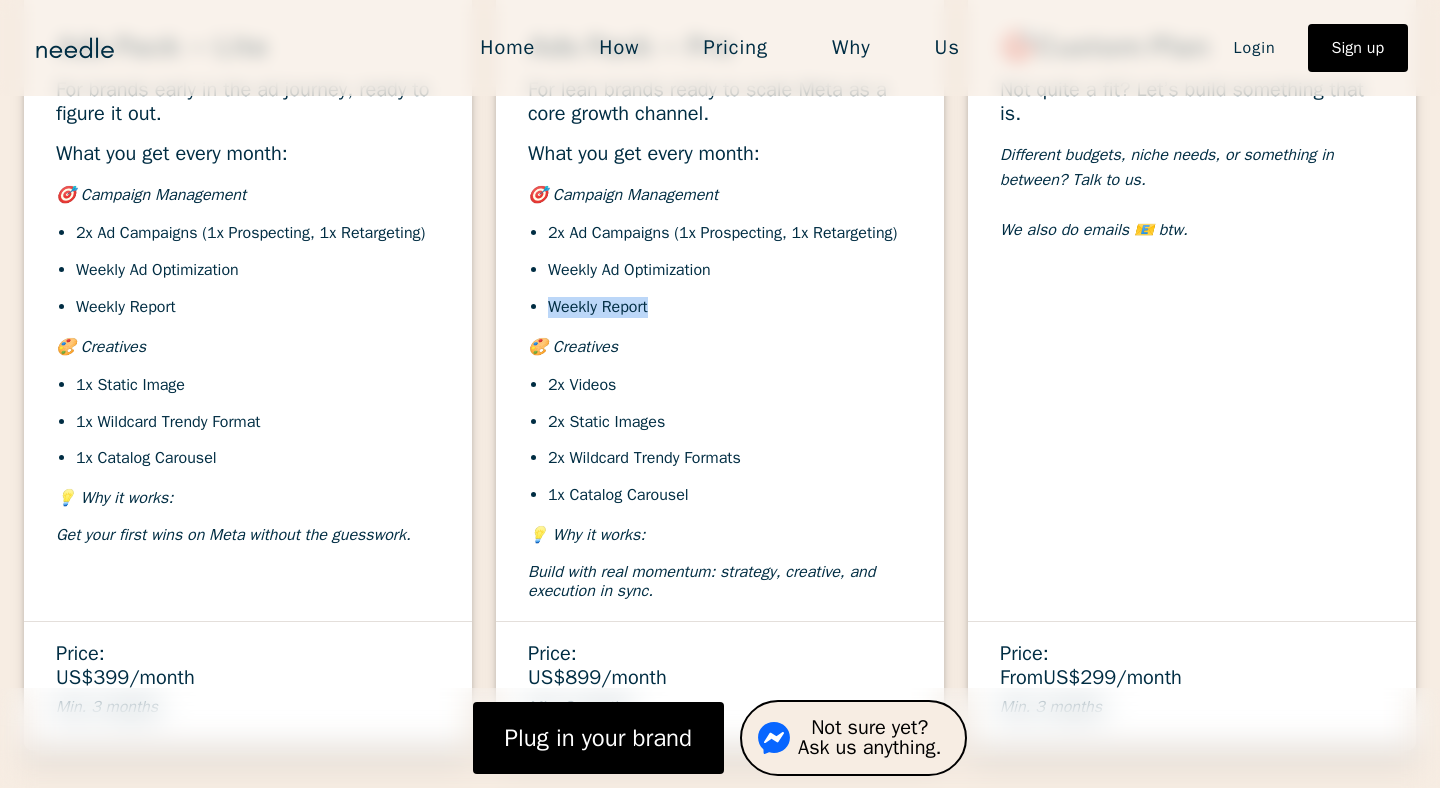 click on "Weekly Report" at bounding box center (730, 307) 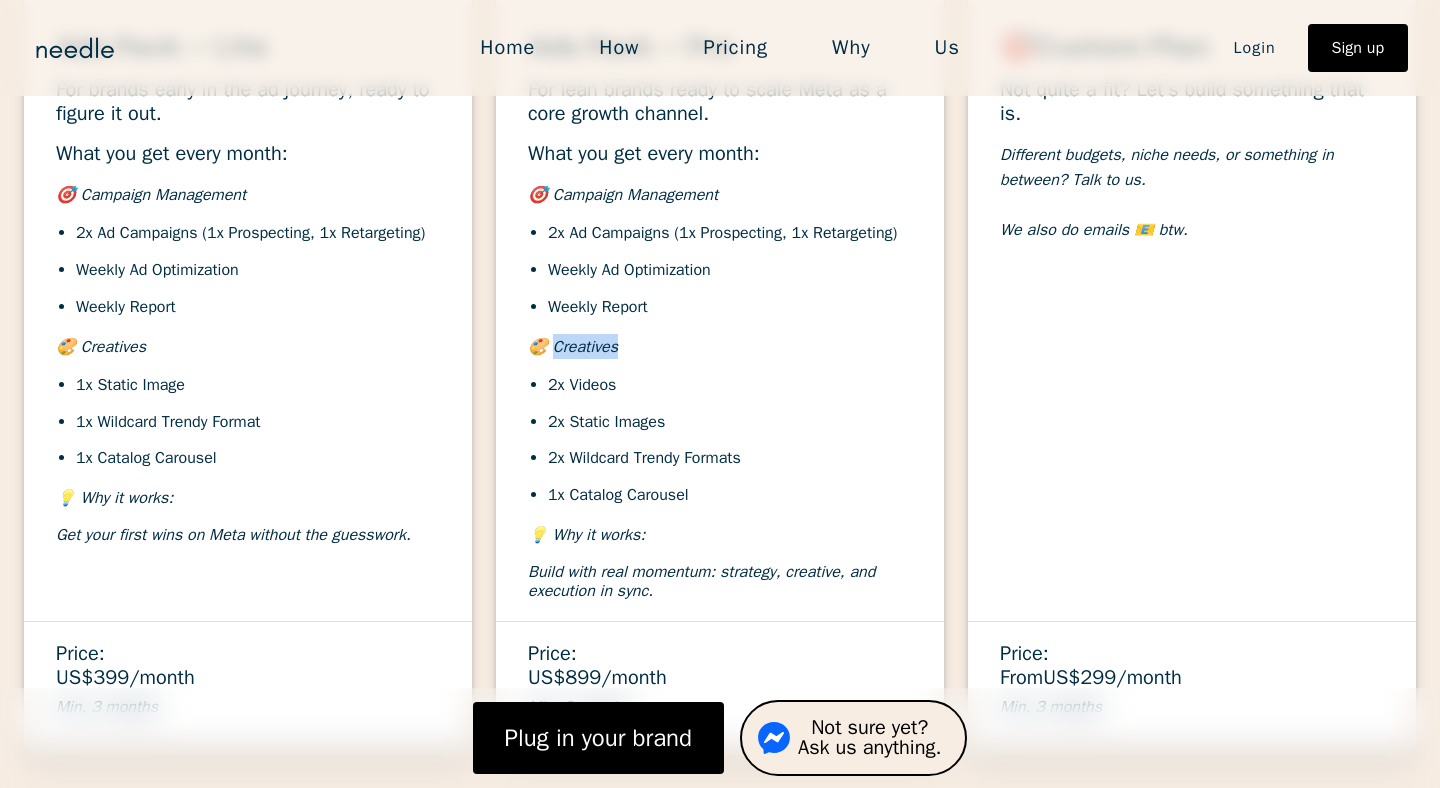 click on "🎨 Creatives" at bounding box center [573, 347] 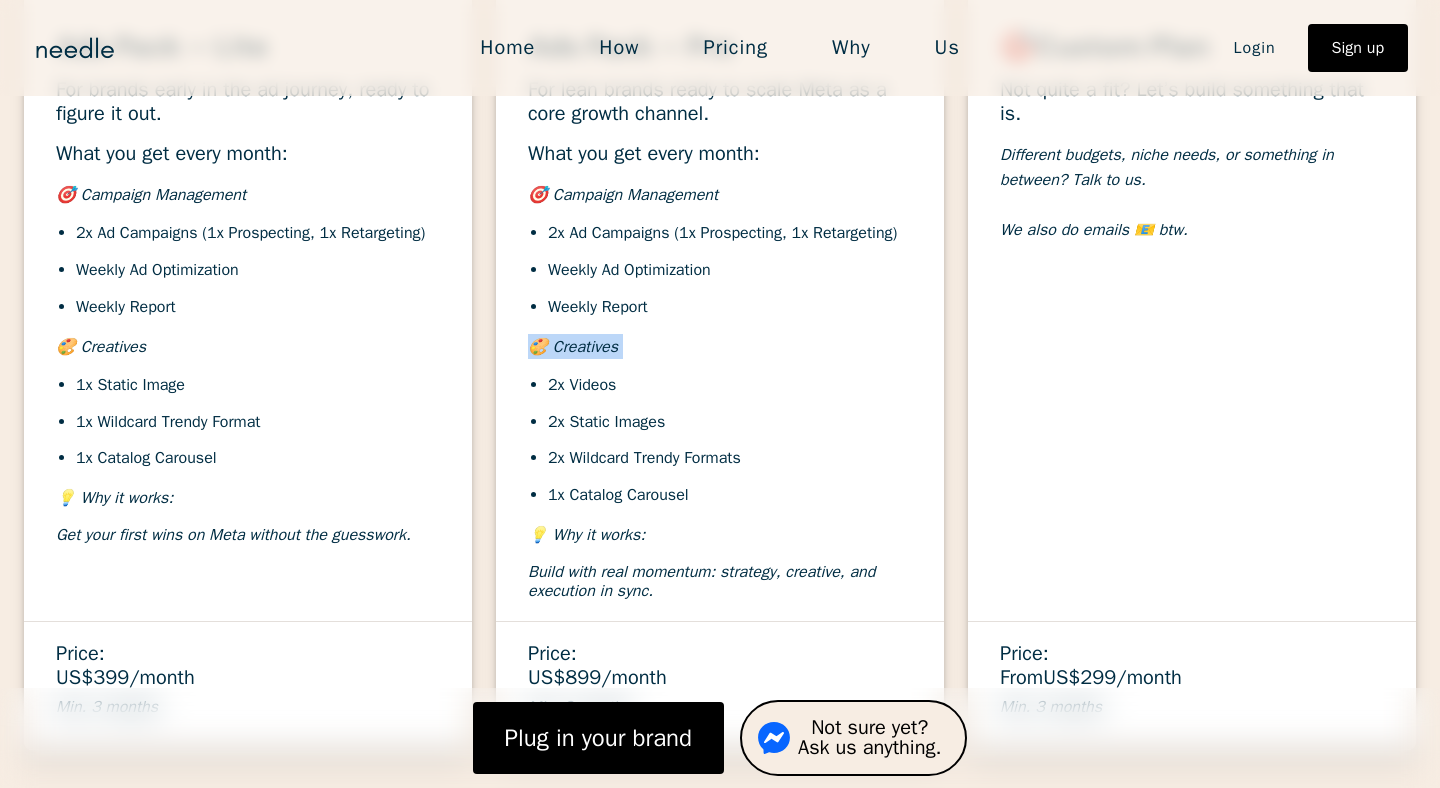 click on "🎨 Creatives" at bounding box center (573, 347) 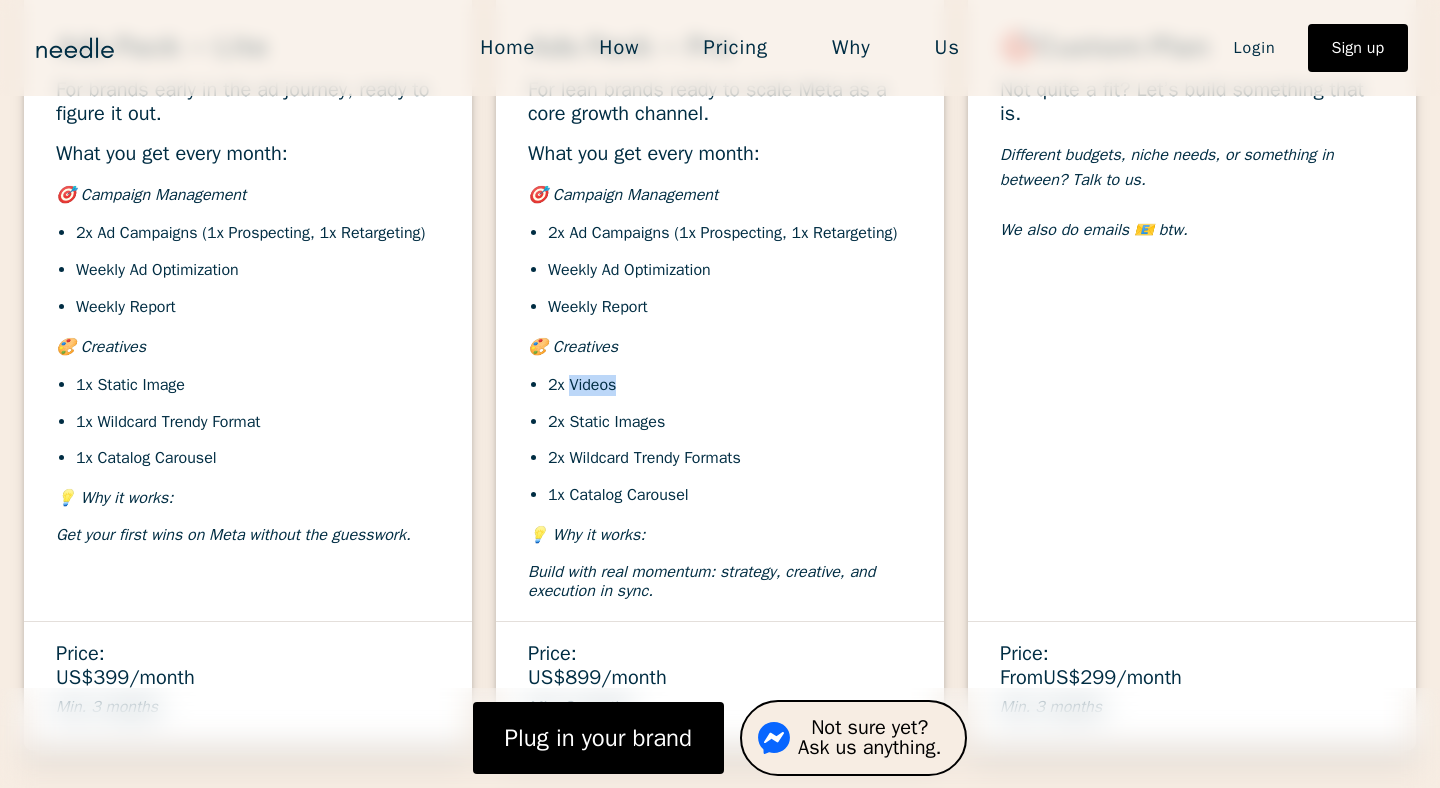 click on "2x Videos" at bounding box center (730, 385) 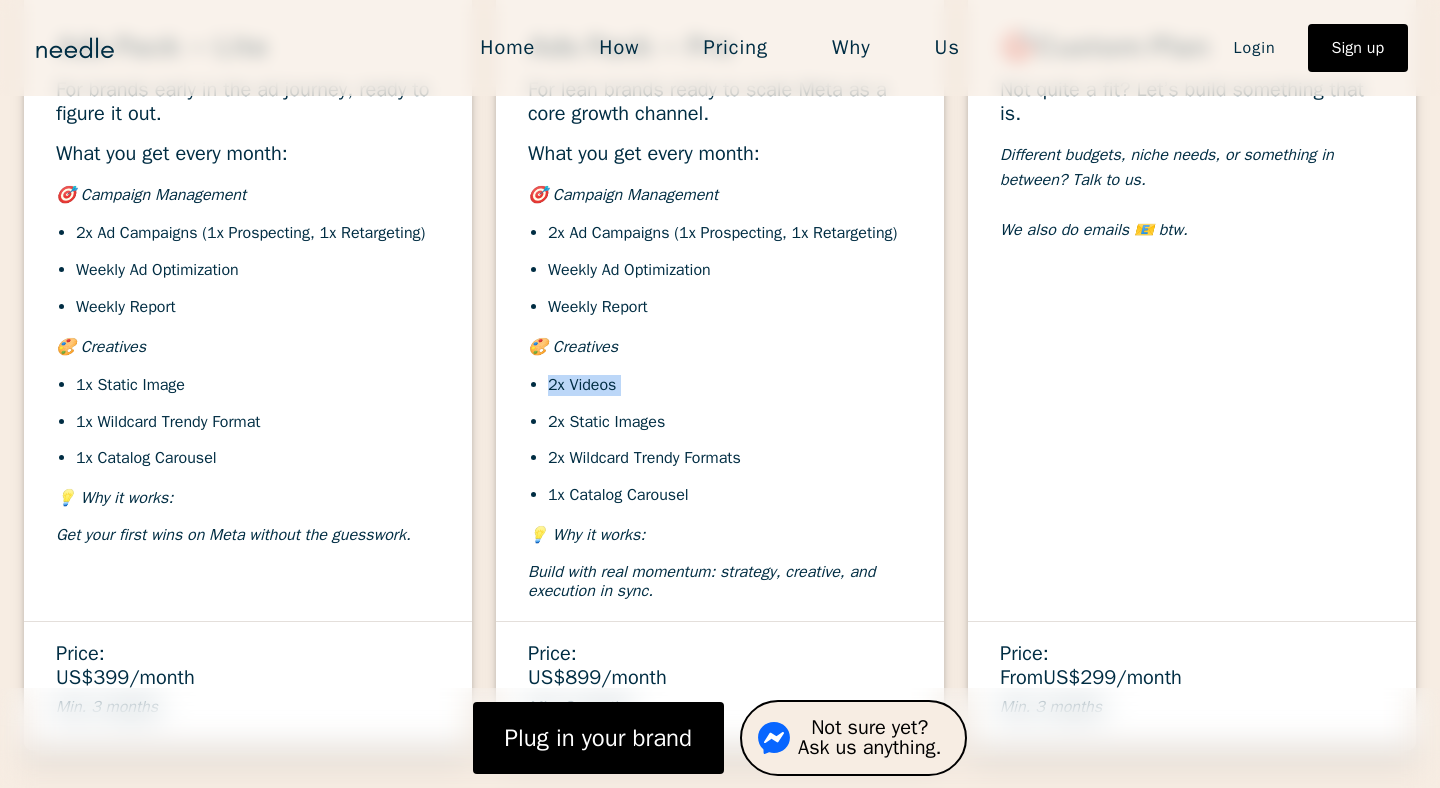 click on "2x Videos" at bounding box center (730, 385) 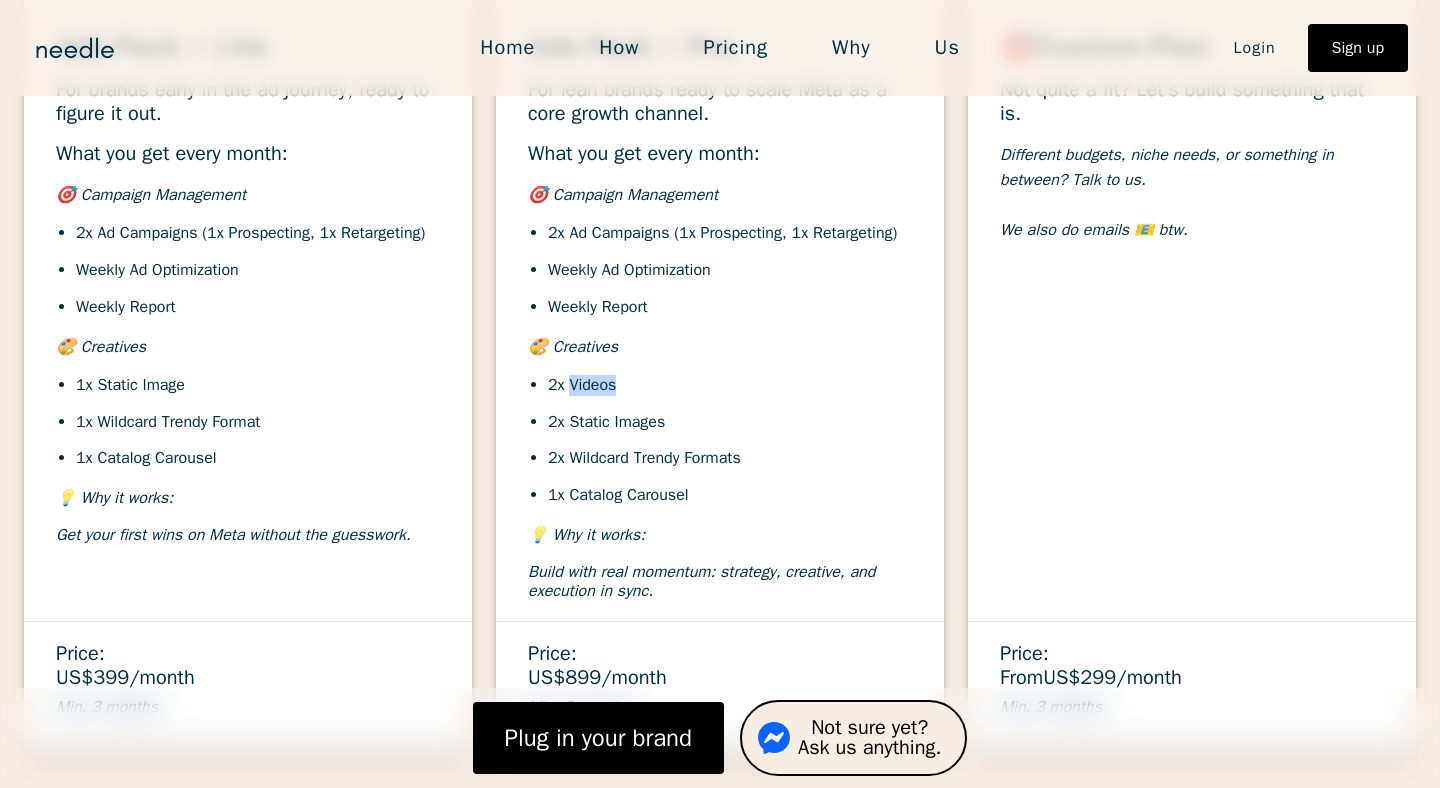 click on "2x Videos" at bounding box center [730, 385] 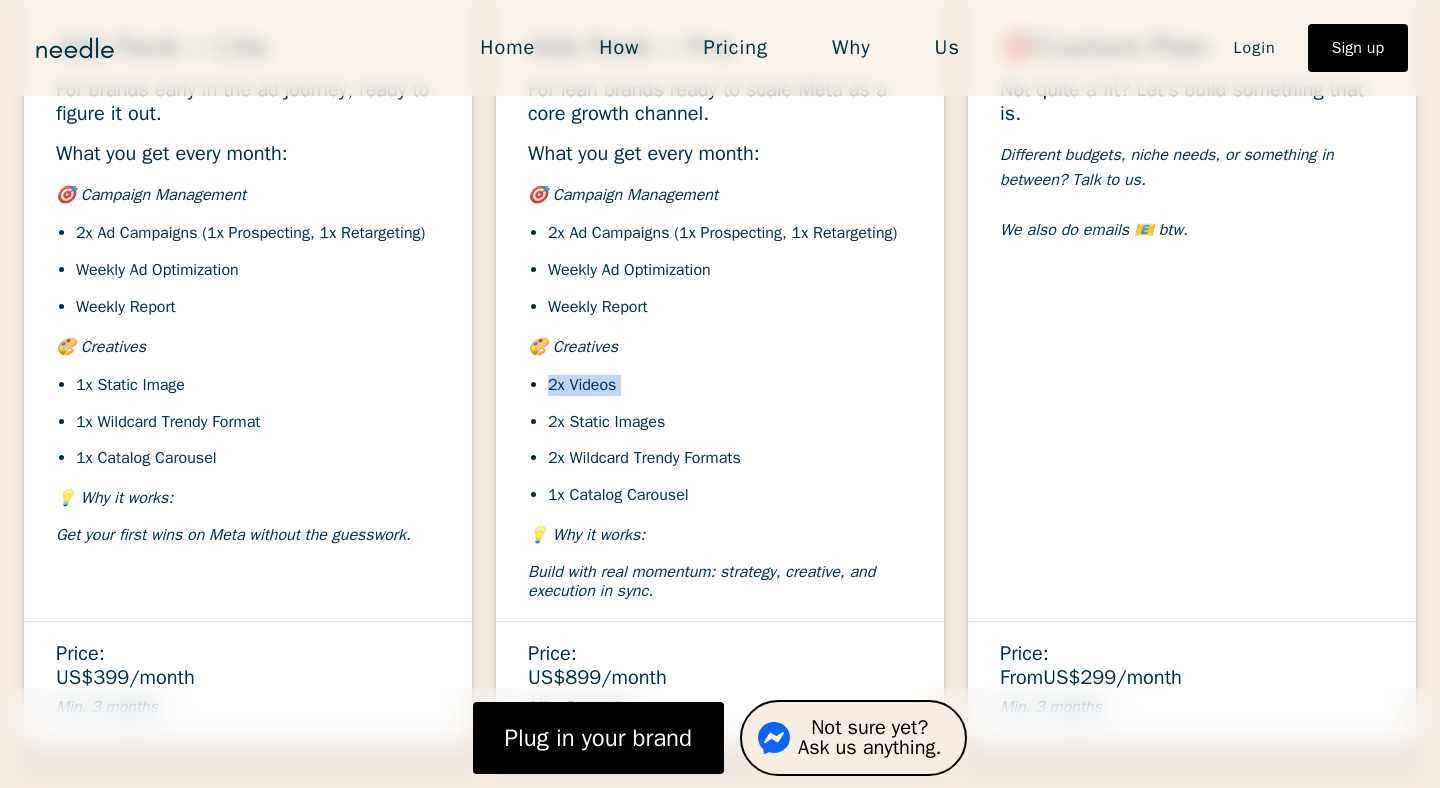 click on "2x Videos" at bounding box center (730, 385) 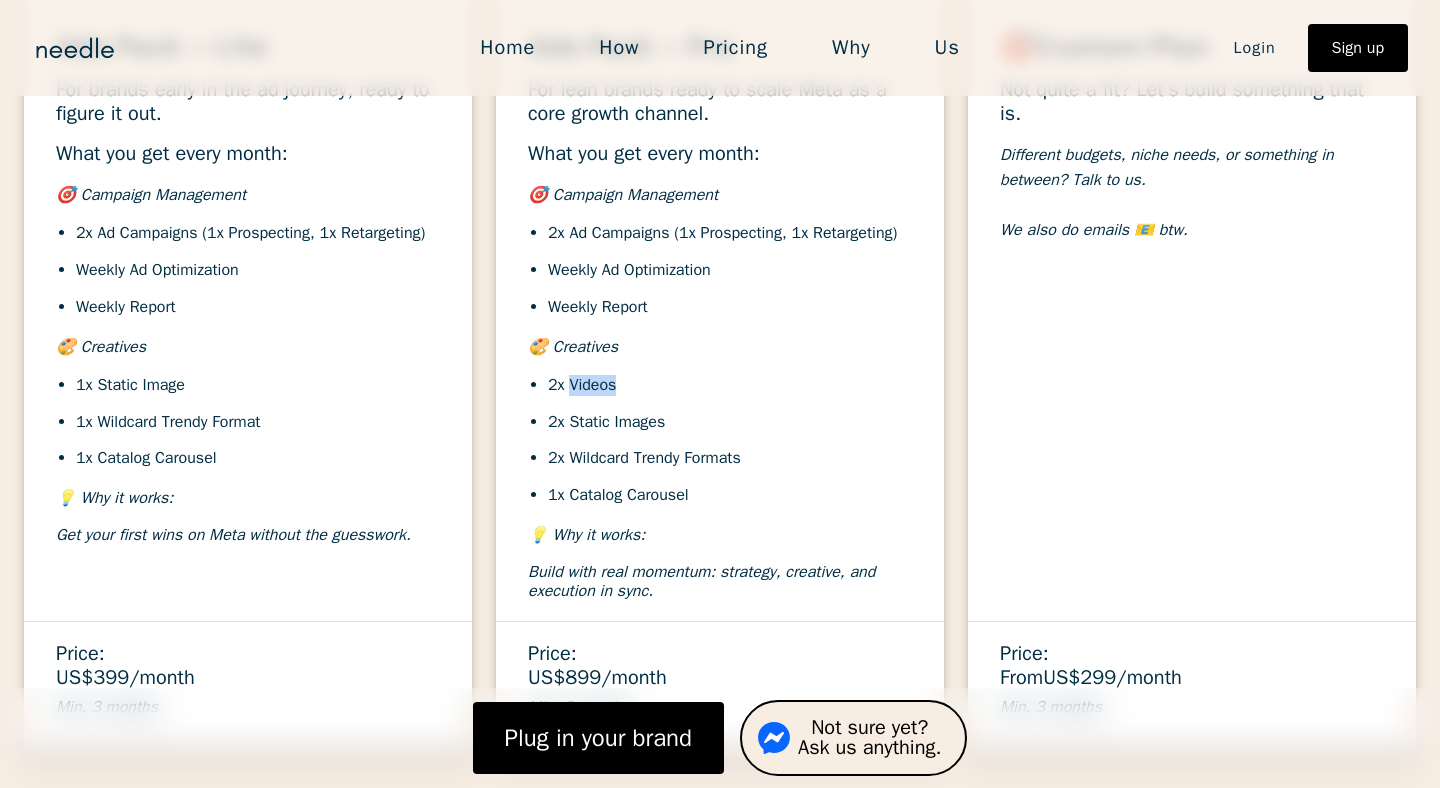 click on "2x Videos" at bounding box center (730, 385) 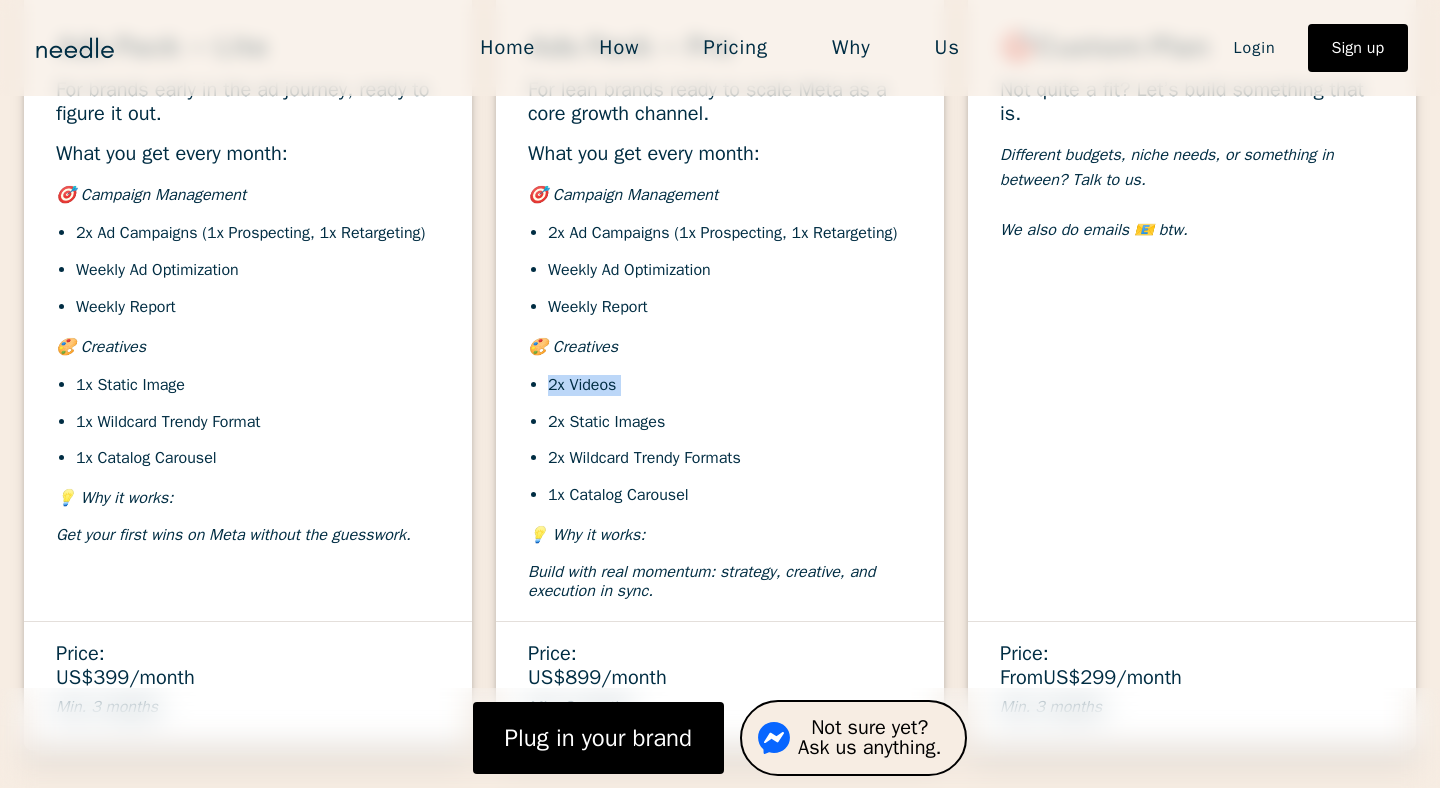 click on "2x Videos" at bounding box center (730, 385) 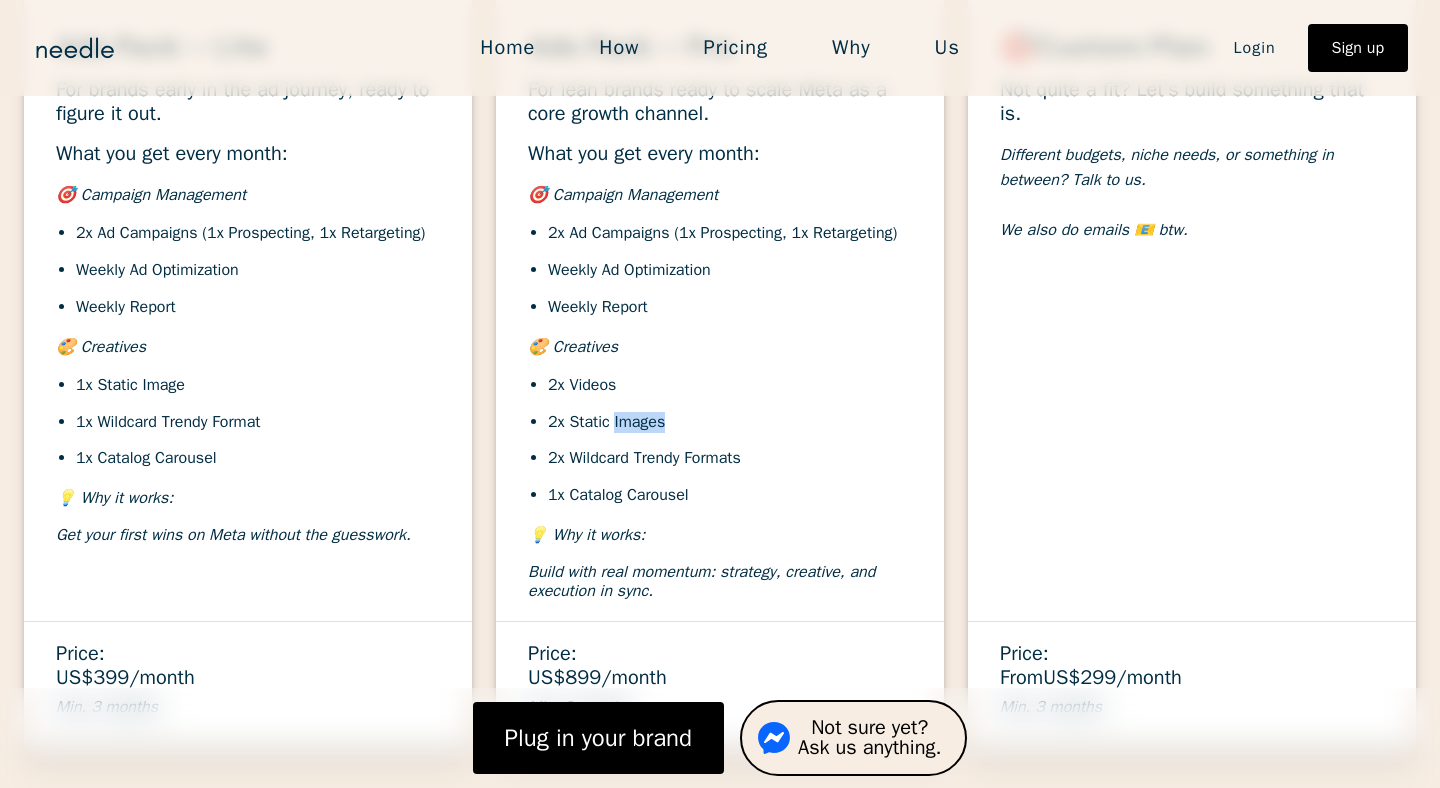 click on "2x Static Images" at bounding box center [730, 422] 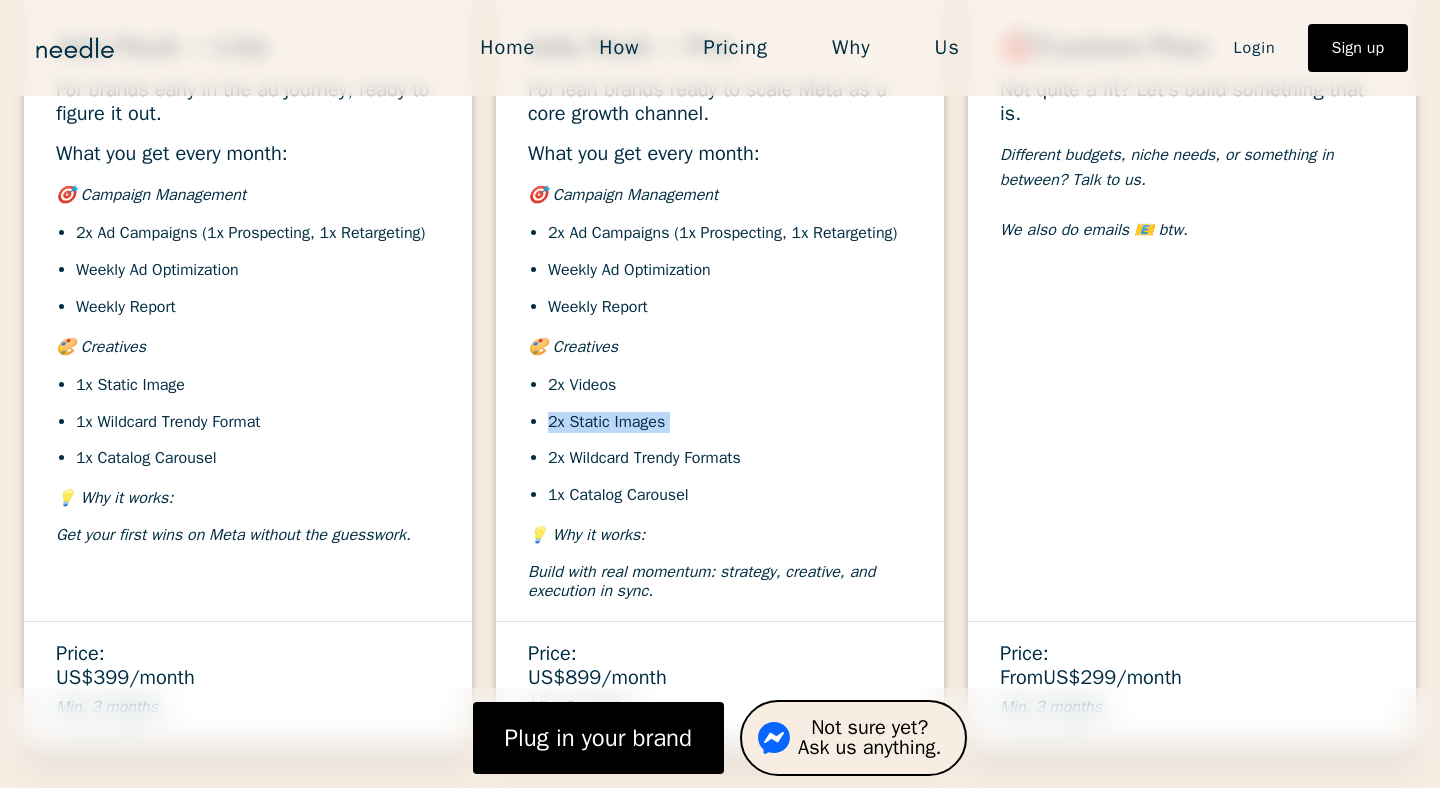 click on "2x Static Images" at bounding box center (730, 422) 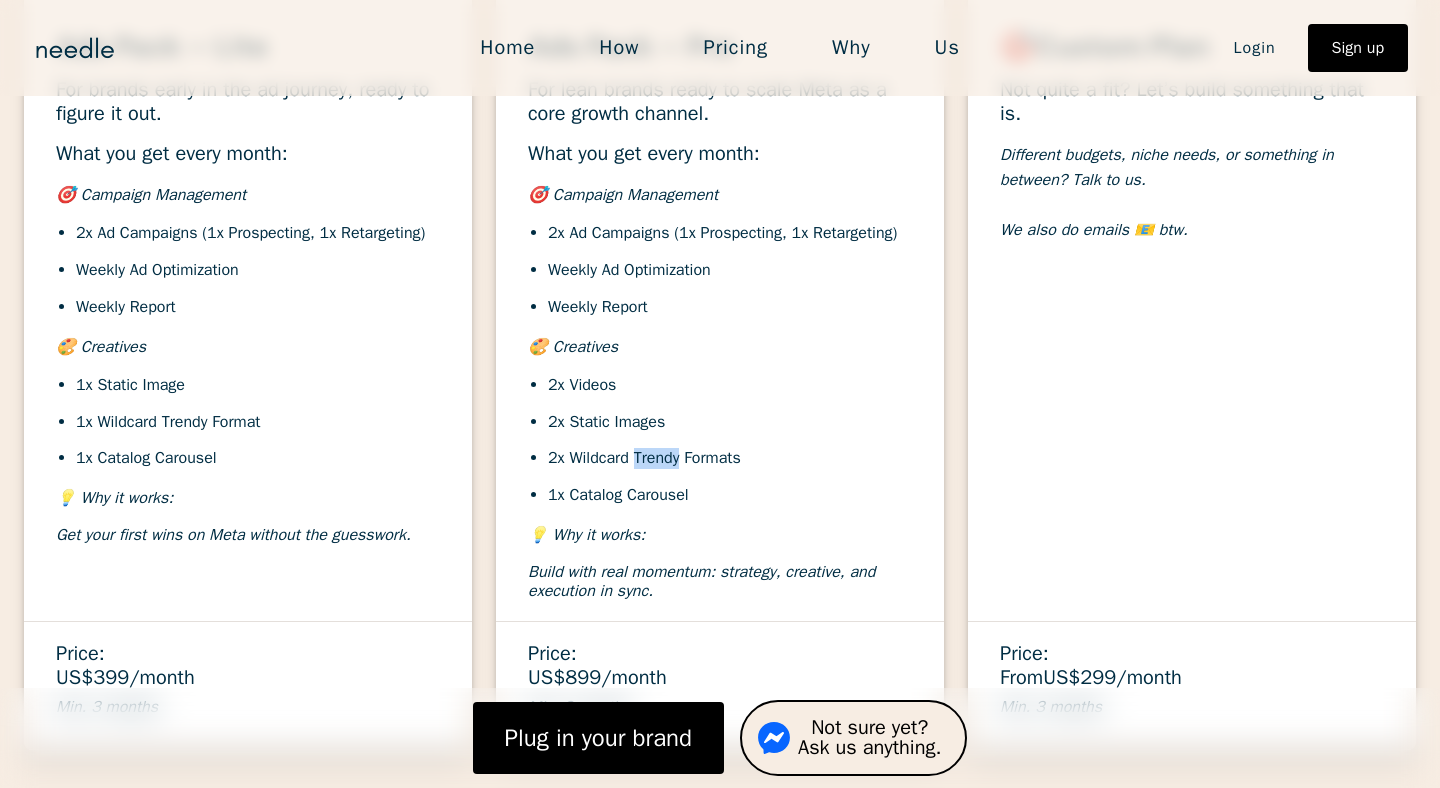 click on "2x Wildcard Trendy Formats" at bounding box center [730, 458] 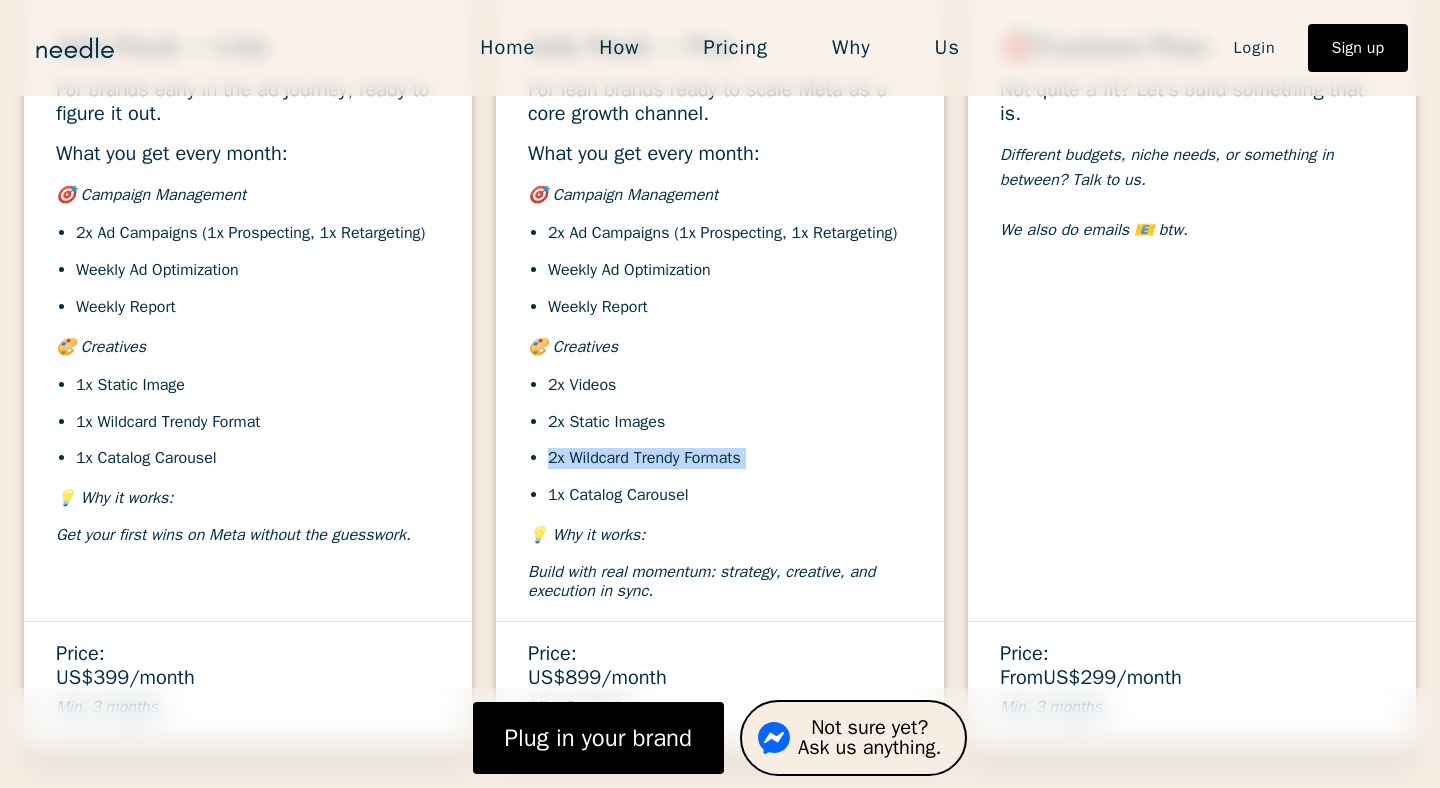 click on "2x Wildcard Trendy Formats" at bounding box center (730, 458) 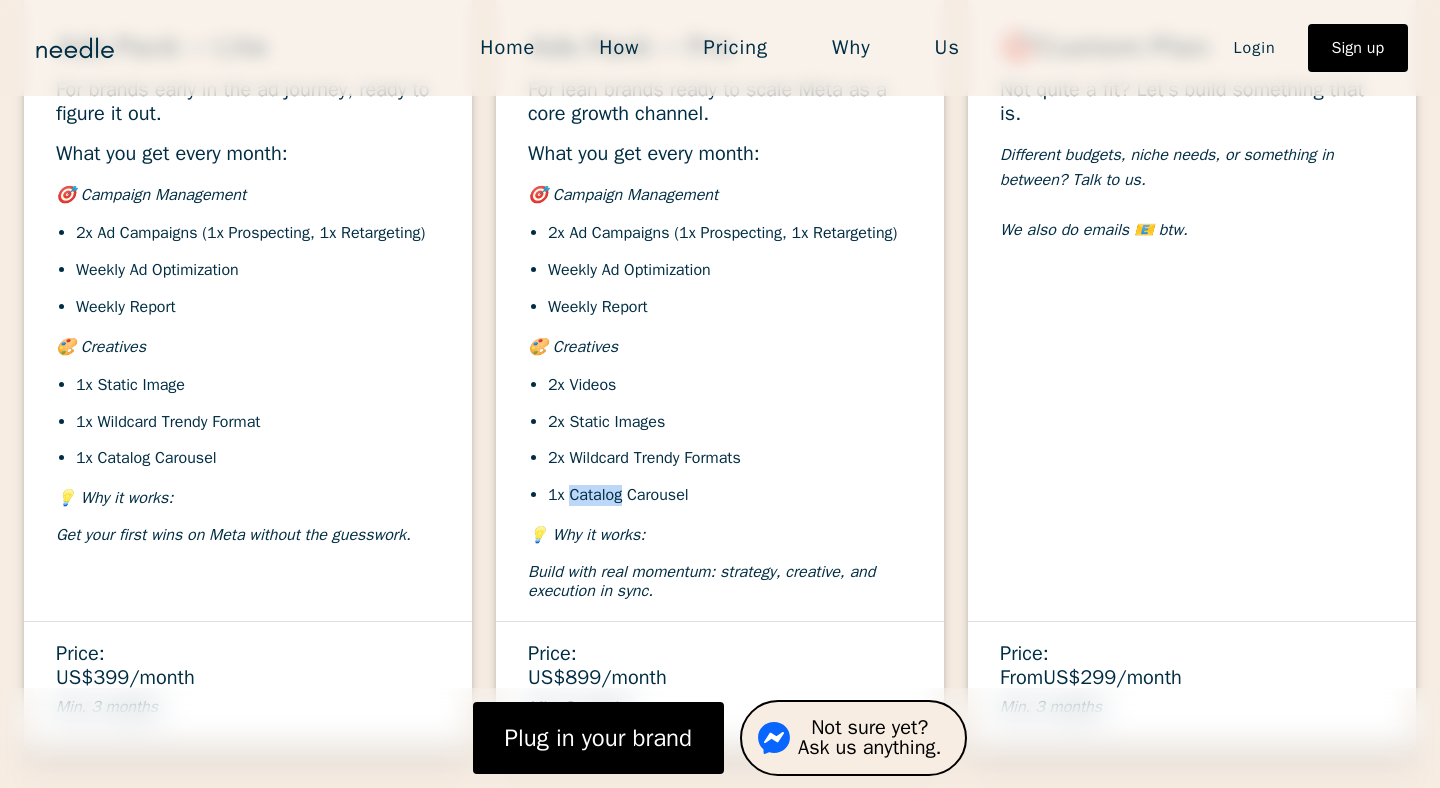 click on "1x Catalog Carousel" at bounding box center (730, 495) 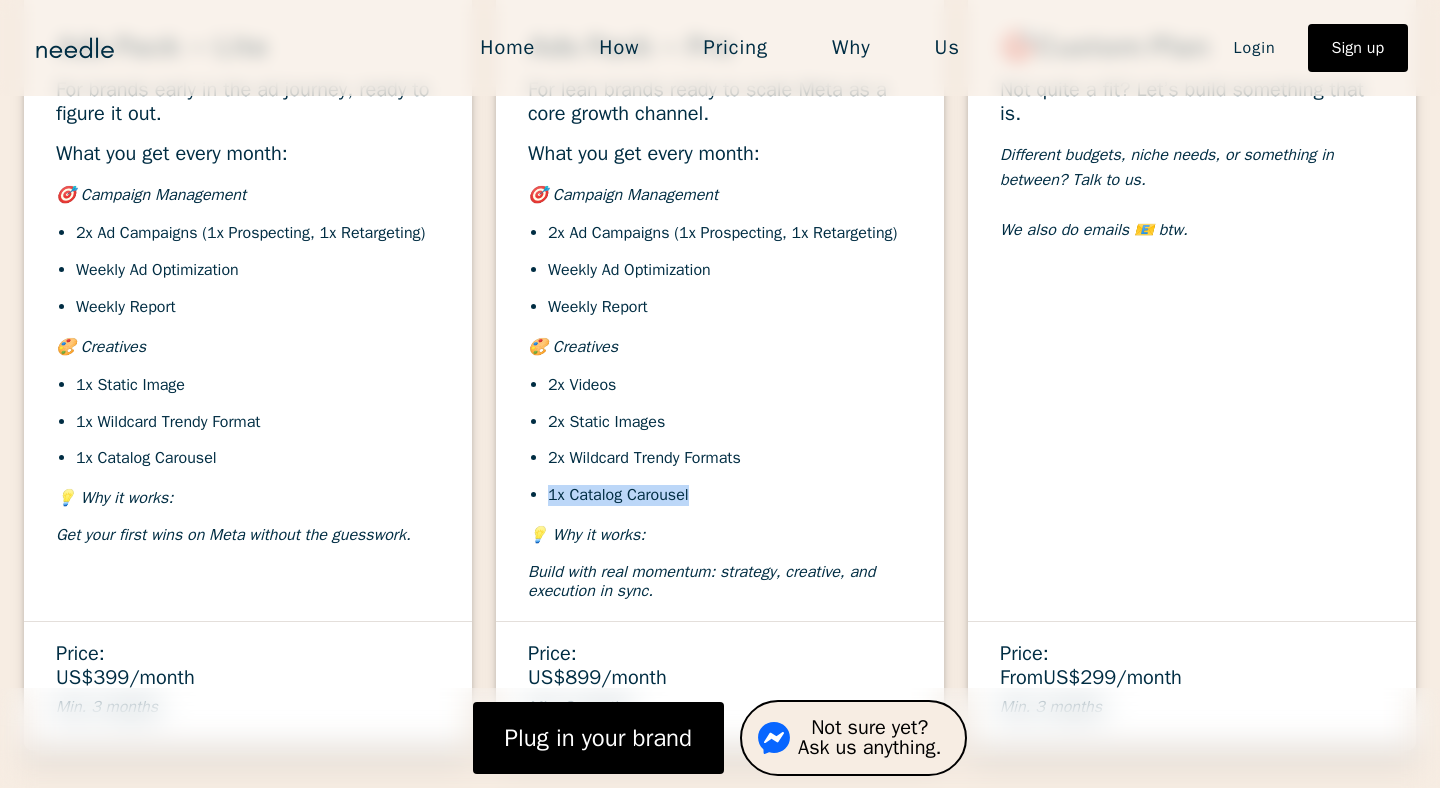 click on "1x Catalog Carousel" at bounding box center [730, 495] 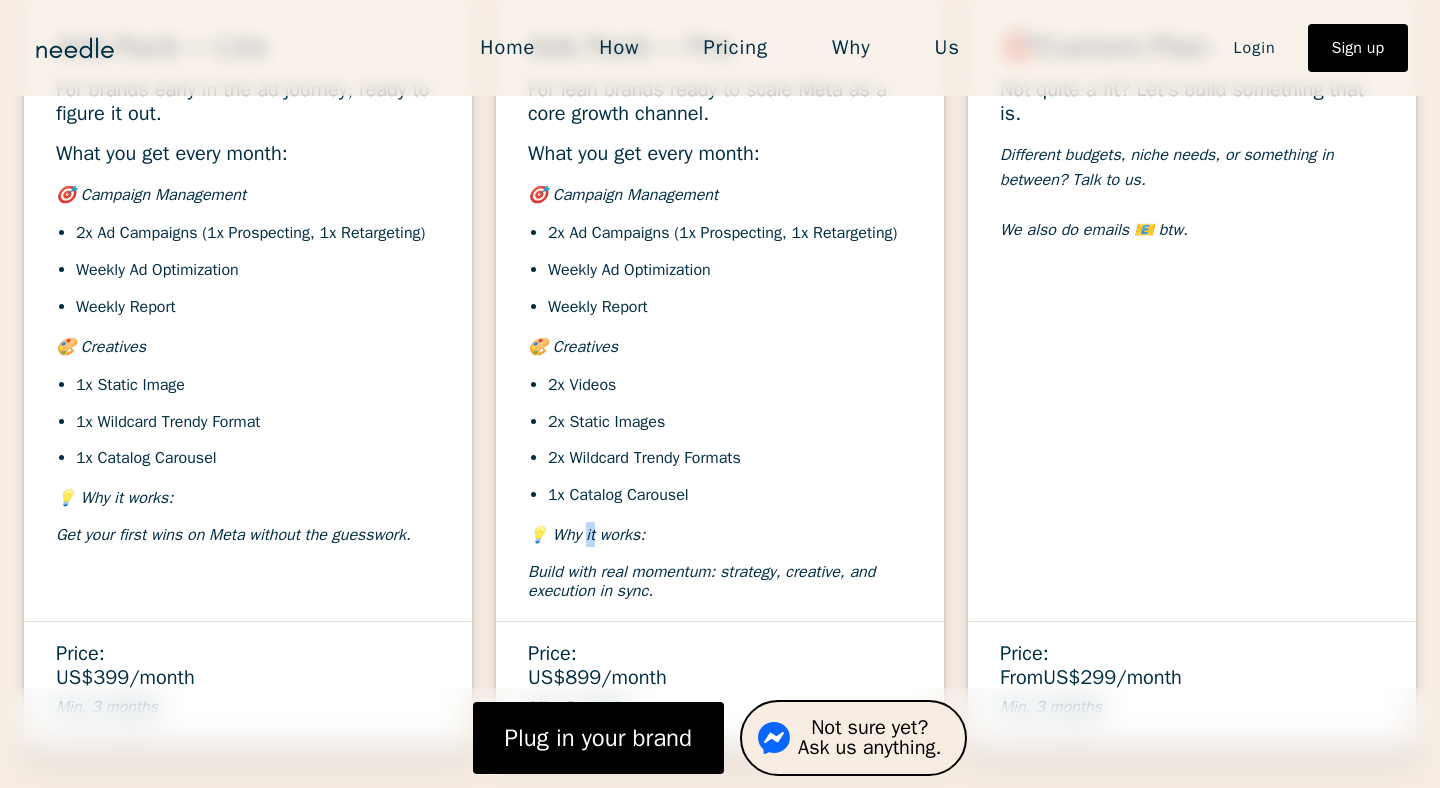 click on "💡 Why it works:" at bounding box center (586, 535) 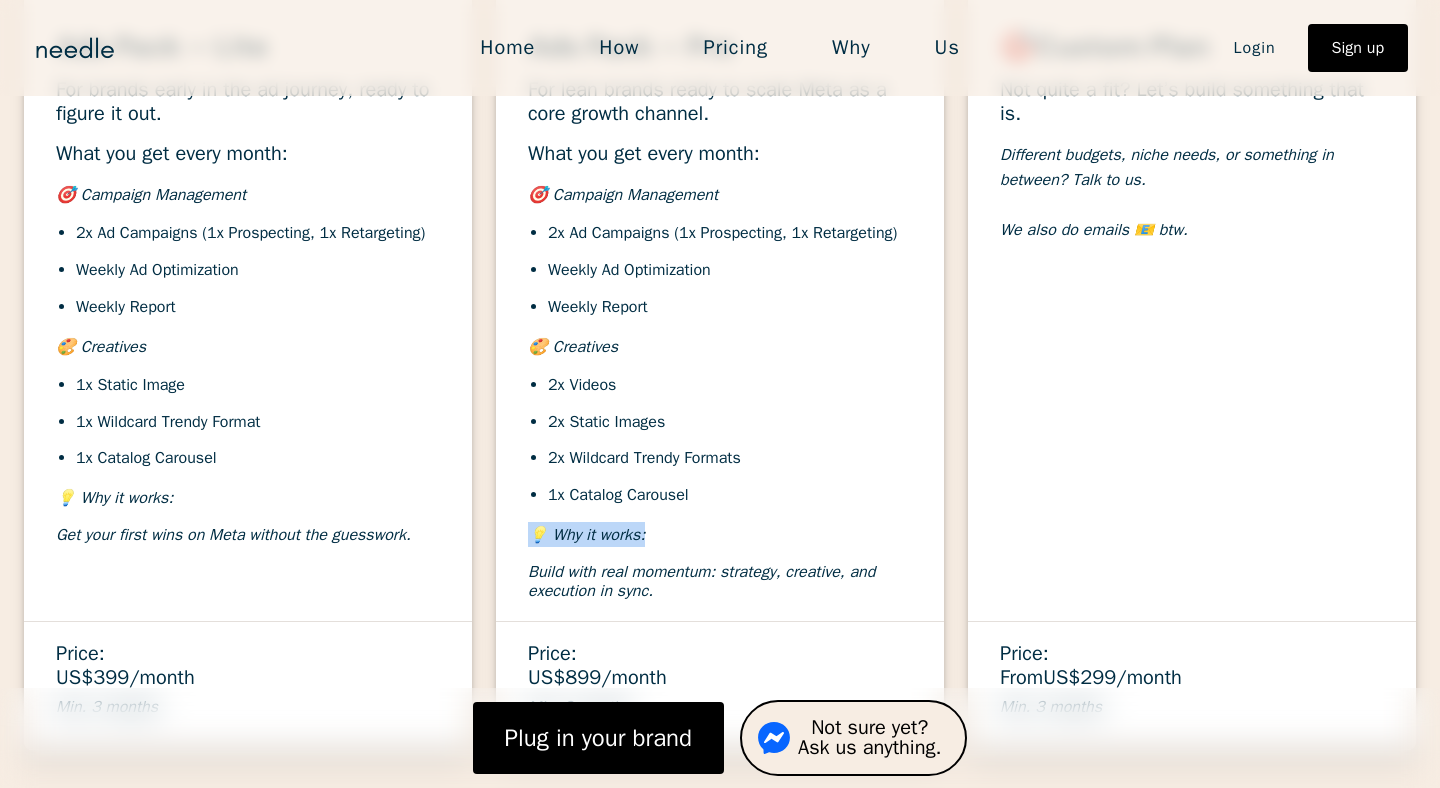 click on "💡 Why it works:" at bounding box center (586, 535) 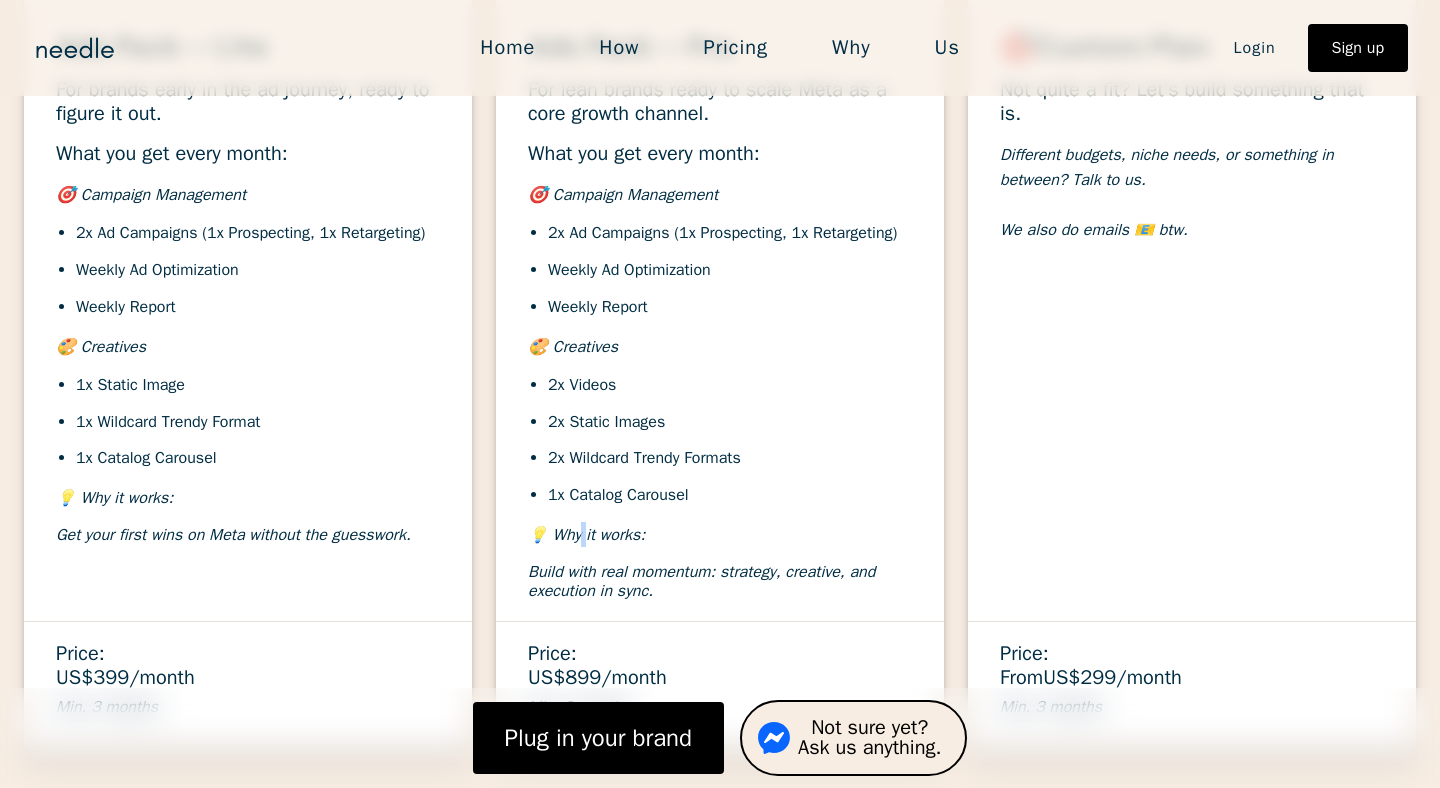 click on "💡 Why it works:" at bounding box center (586, 535) 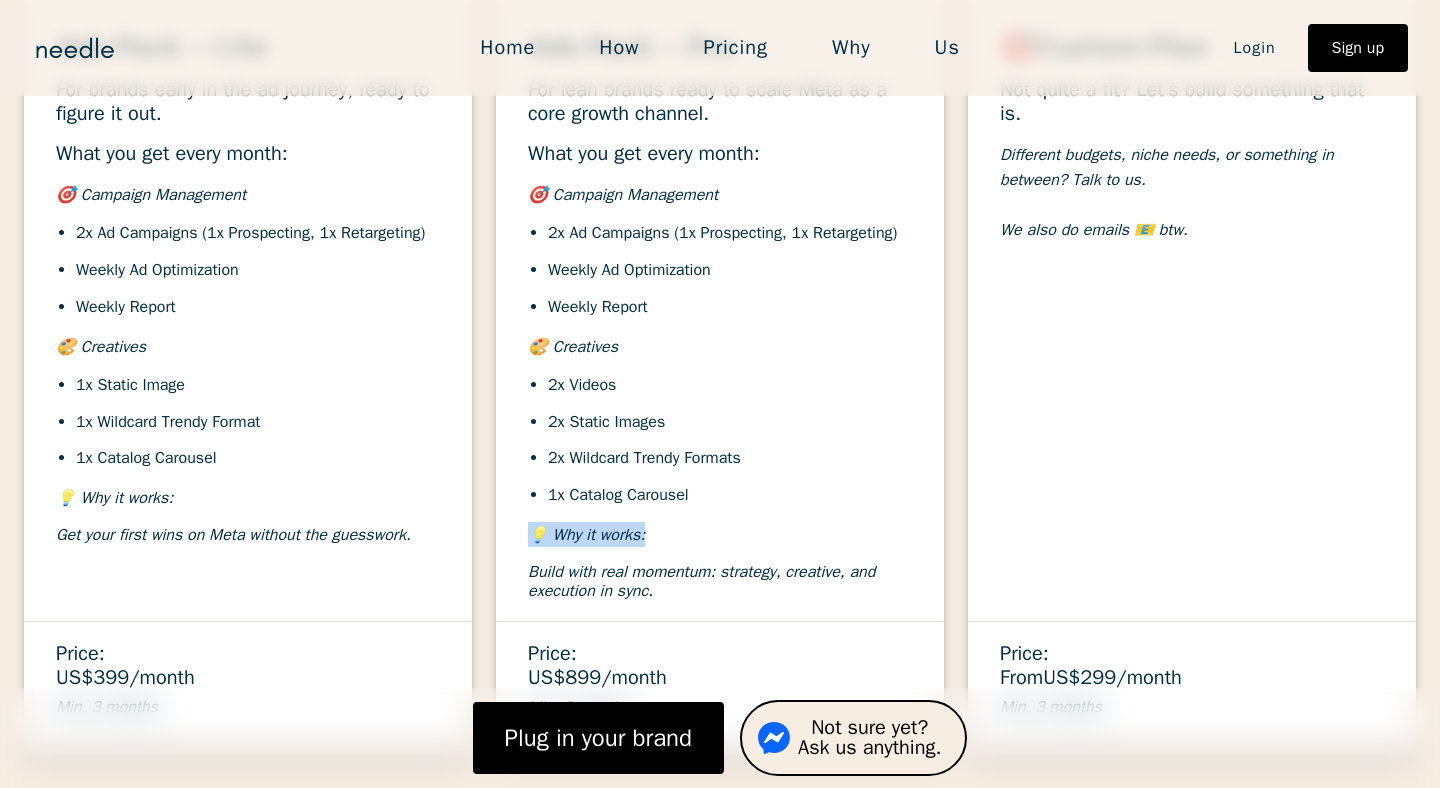click on "💡 Why it works:" at bounding box center [586, 535] 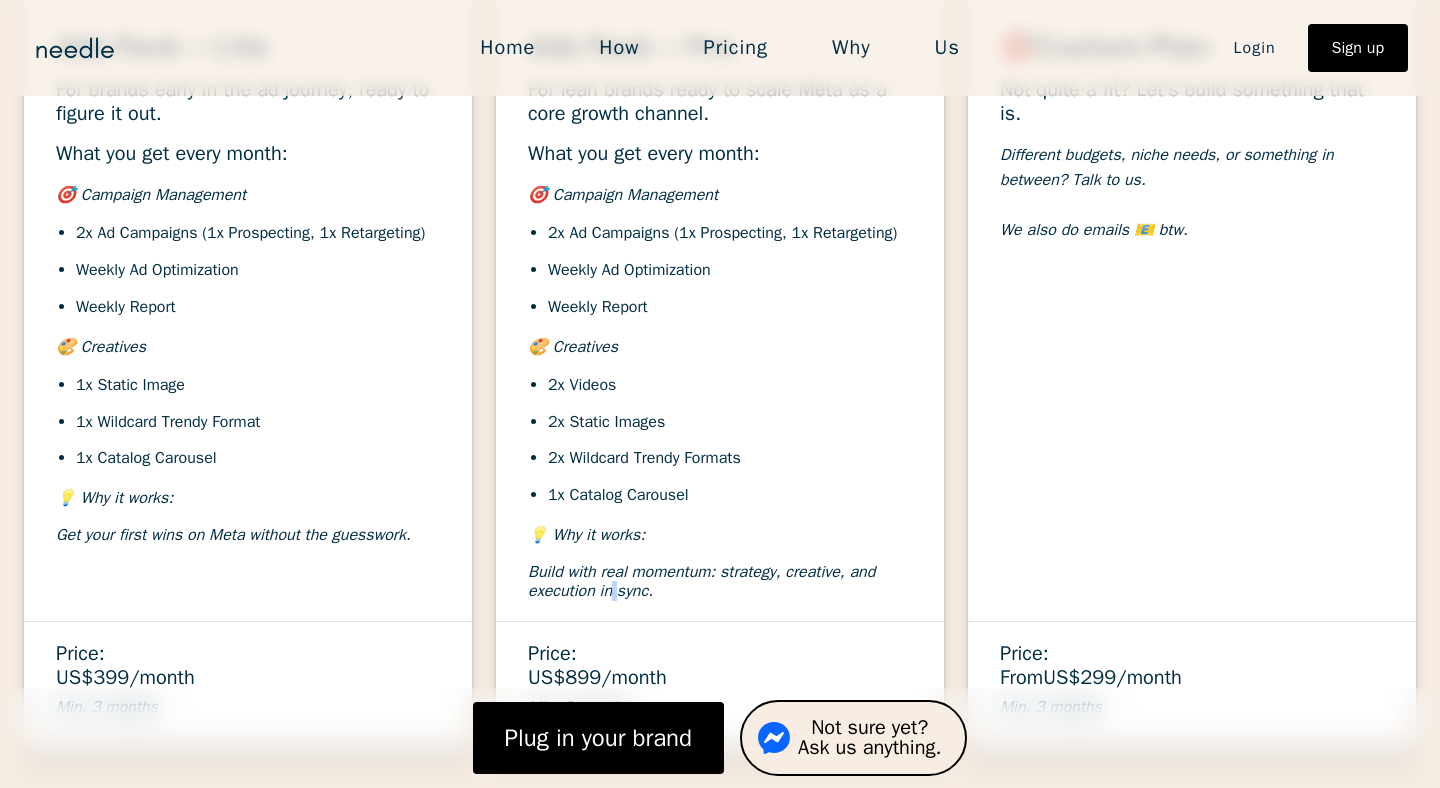 click on "Build with real momentum: strategy, creative, and execution in sync." at bounding box center (701, 581) 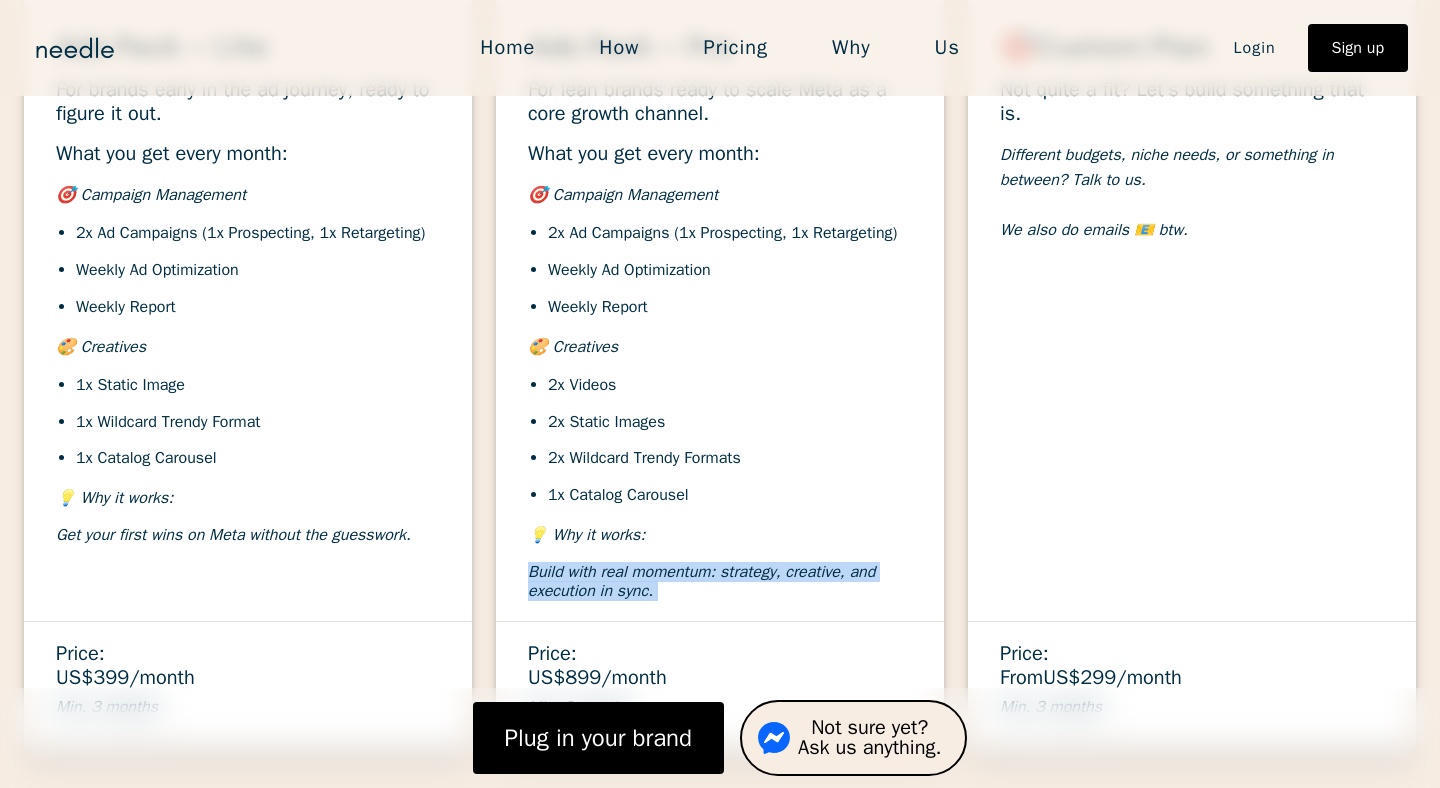 click on "Build with real momentum: strategy, creative, and execution in sync." at bounding box center (701, 581) 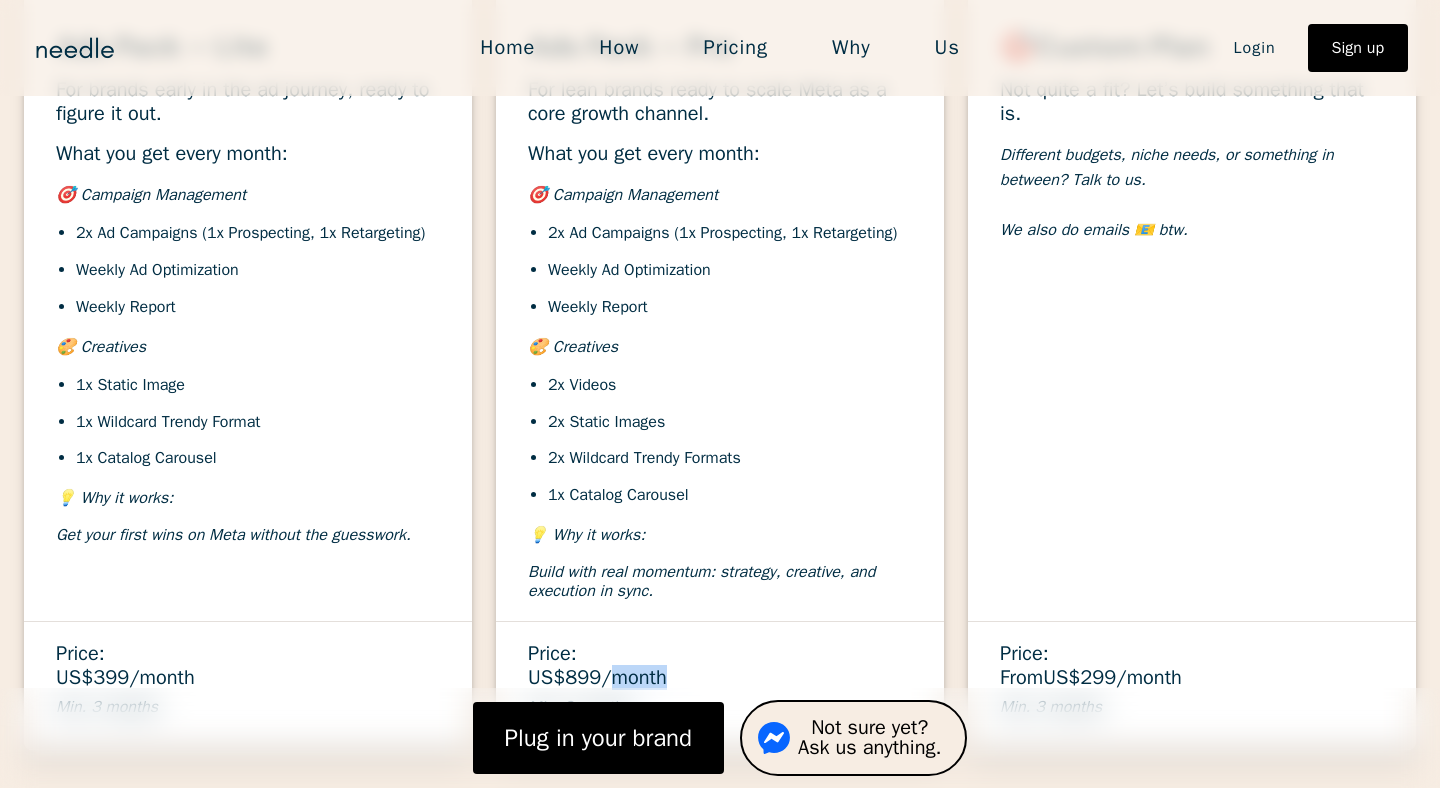 click on "Price: US$899 /month" at bounding box center [720, 666] 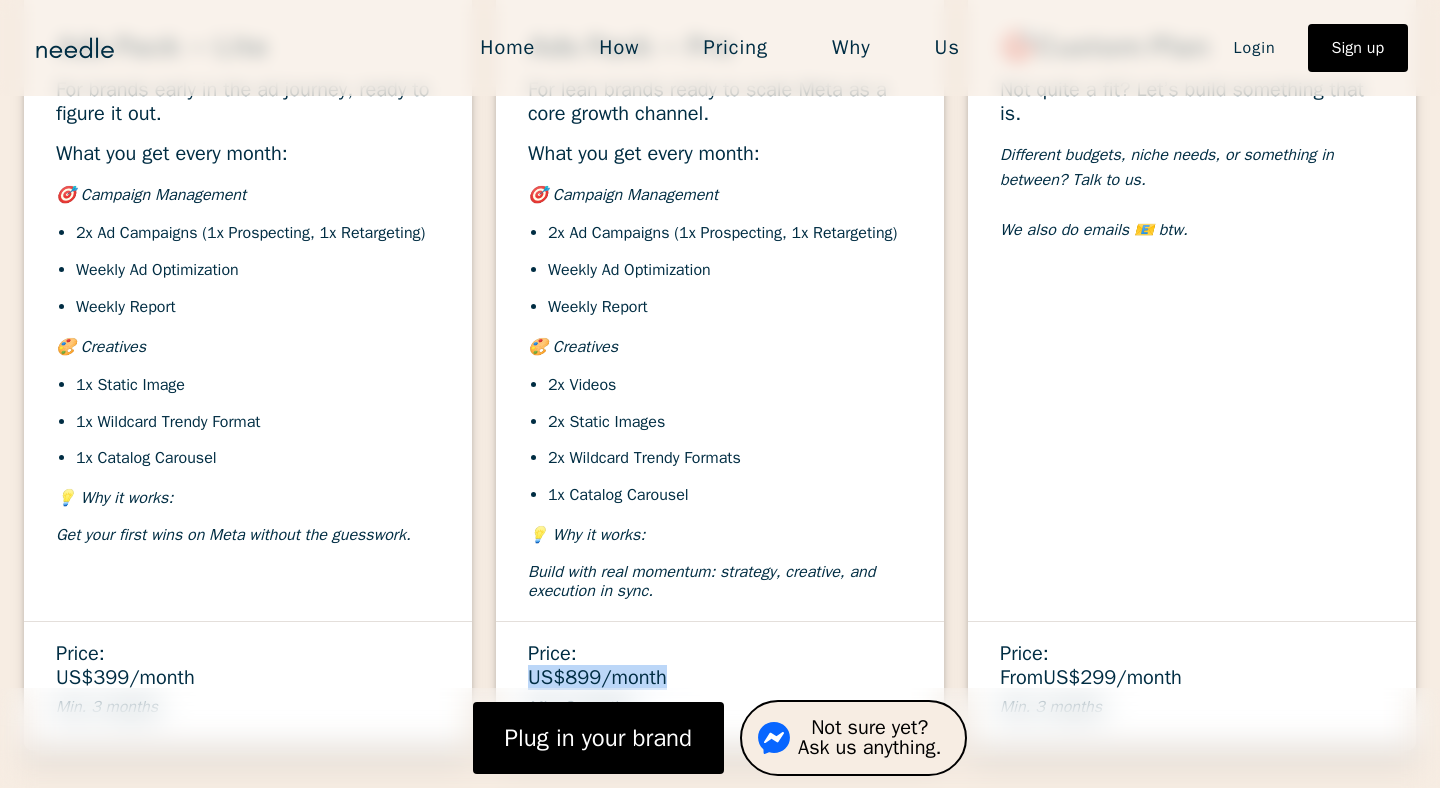 click on "Price: US$899 /month" at bounding box center [720, 666] 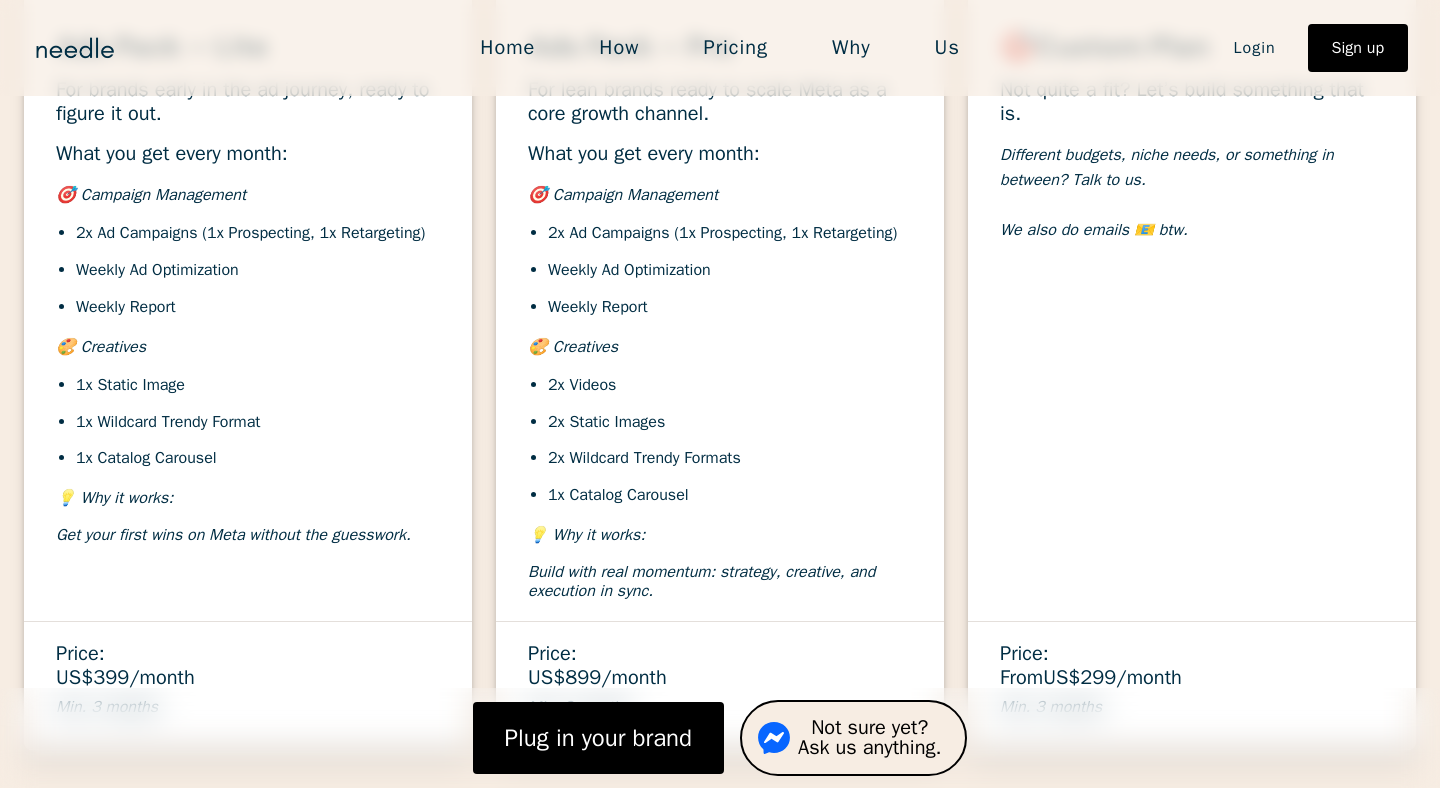 click on "Build with real momentum: strategy, creative, and execution in sync." at bounding box center [701, 581] 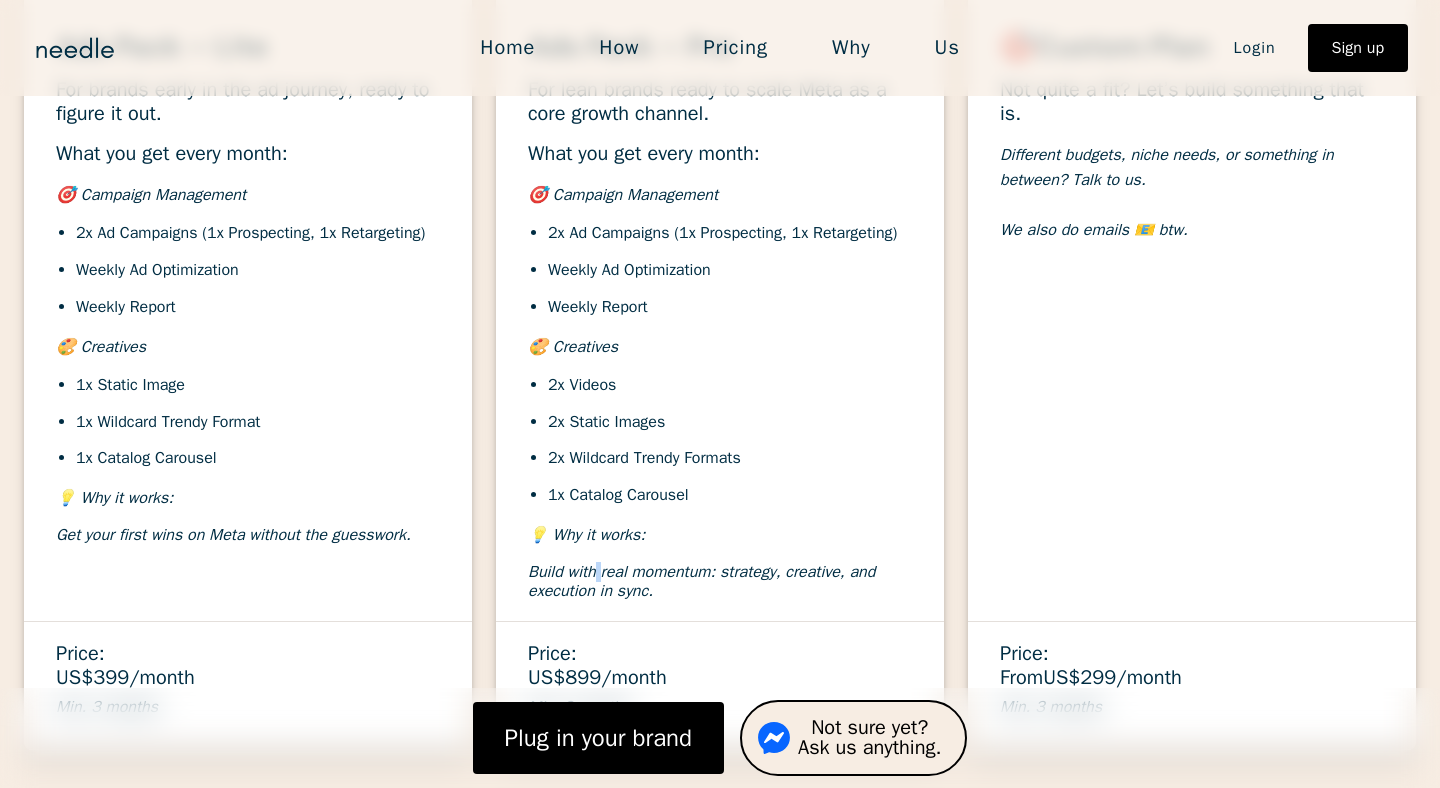 click on "Build with real momentum: strategy, creative, and execution in sync." at bounding box center [701, 581] 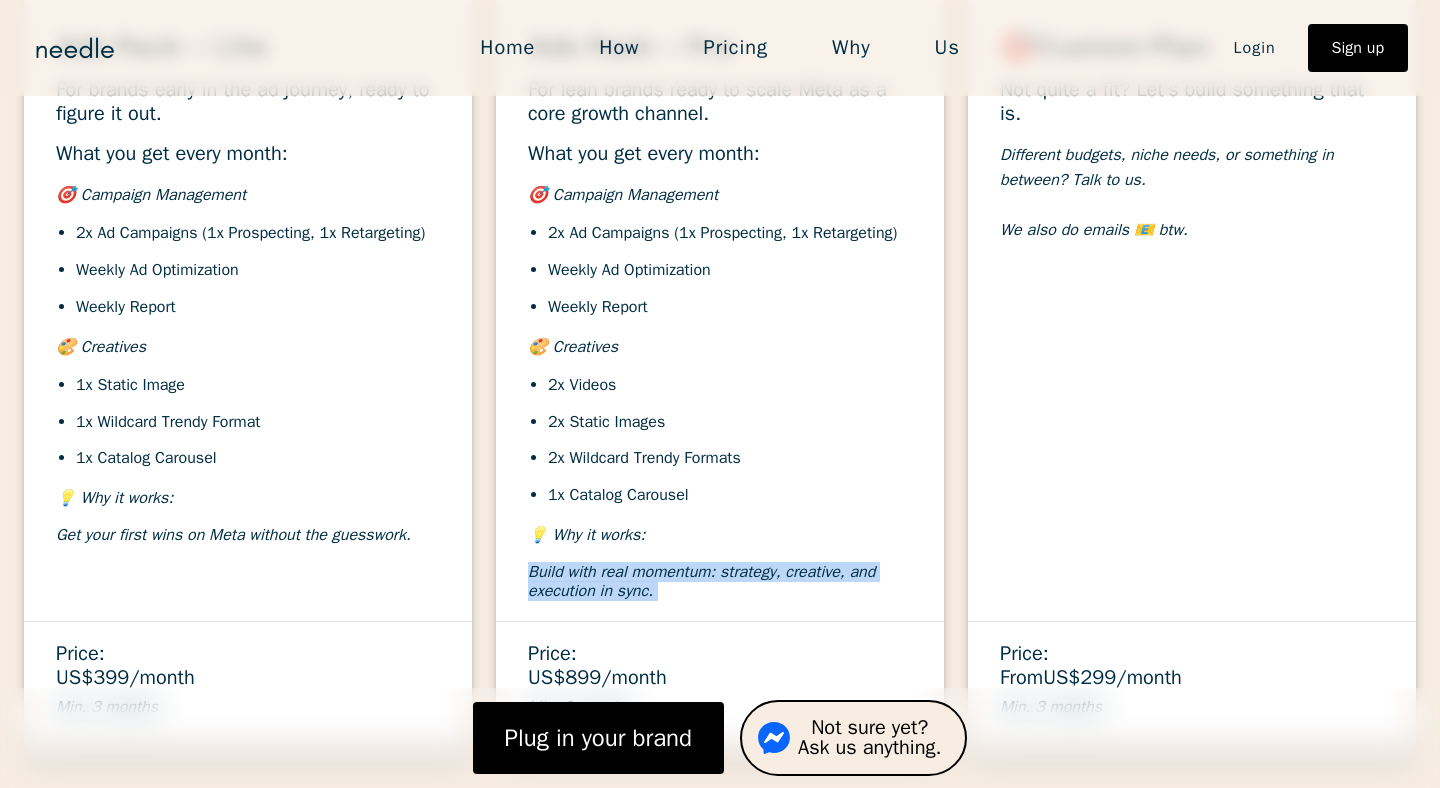click on "Build with real momentum: strategy, creative, and execution in sync." at bounding box center [701, 581] 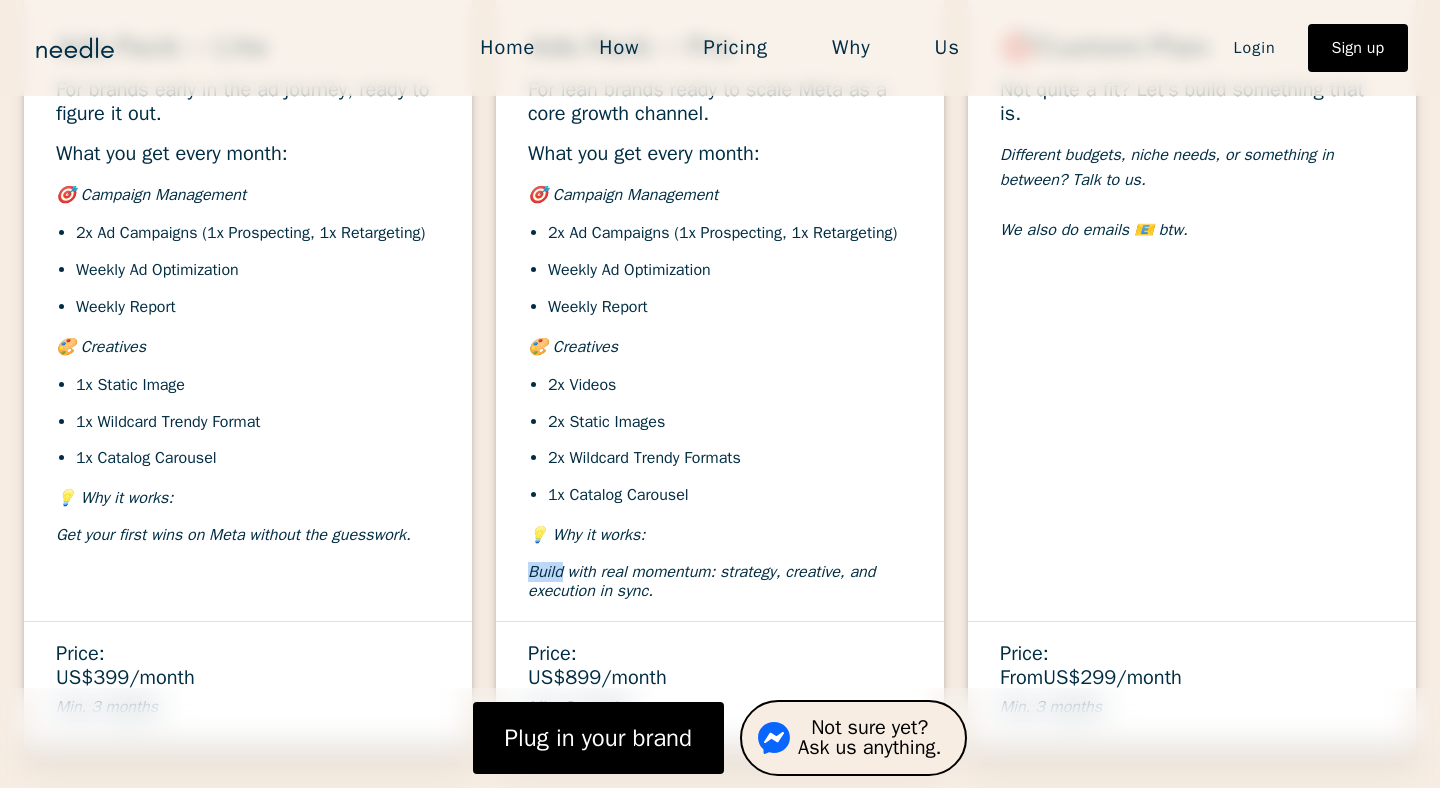 click on "Ads Pack – Pro For lean brands ready to scale Meta as a core growth channel. What you get every month: 🎯 Campaign Management 2x Ad Campaigns (1x Prospecting, 1x Retargeting) Weekly Ad Optimization Weekly Report 🎨 Creatives 2x Videos 2x Static Images 2x Wildcard Trendy Formats 1x Catalog Carousel 💡 Why it works: Build with real momentum: strategy, creative, and execution in sync." at bounding box center [720, 327] 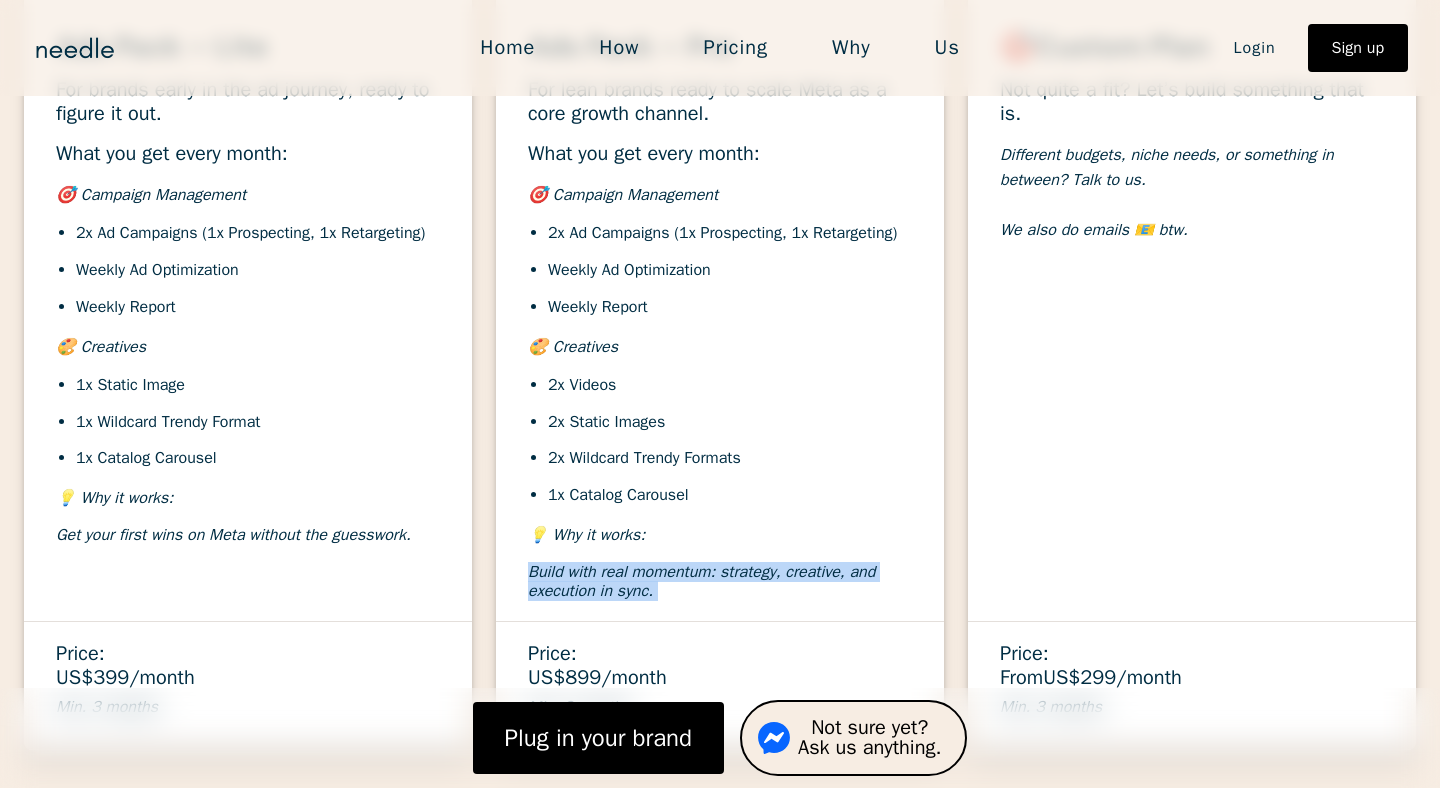 click on "Ads Pack – Pro For lean brands ready to scale Meta as a core growth channel. What you get every month: 🎯 Campaign Management 2x Ad Campaigns (1x Prospecting, 1x Retargeting) Weekly Ad Optimization Weekly Report 🎨 Creatives 2x Videos 2x Static Images 2x Wildcard Trendy Formats 1x Catalog Carousel 💡 Why it works: Build with real momentum: strategy, creative, and execution in sync." at bounding box center (720, 327) 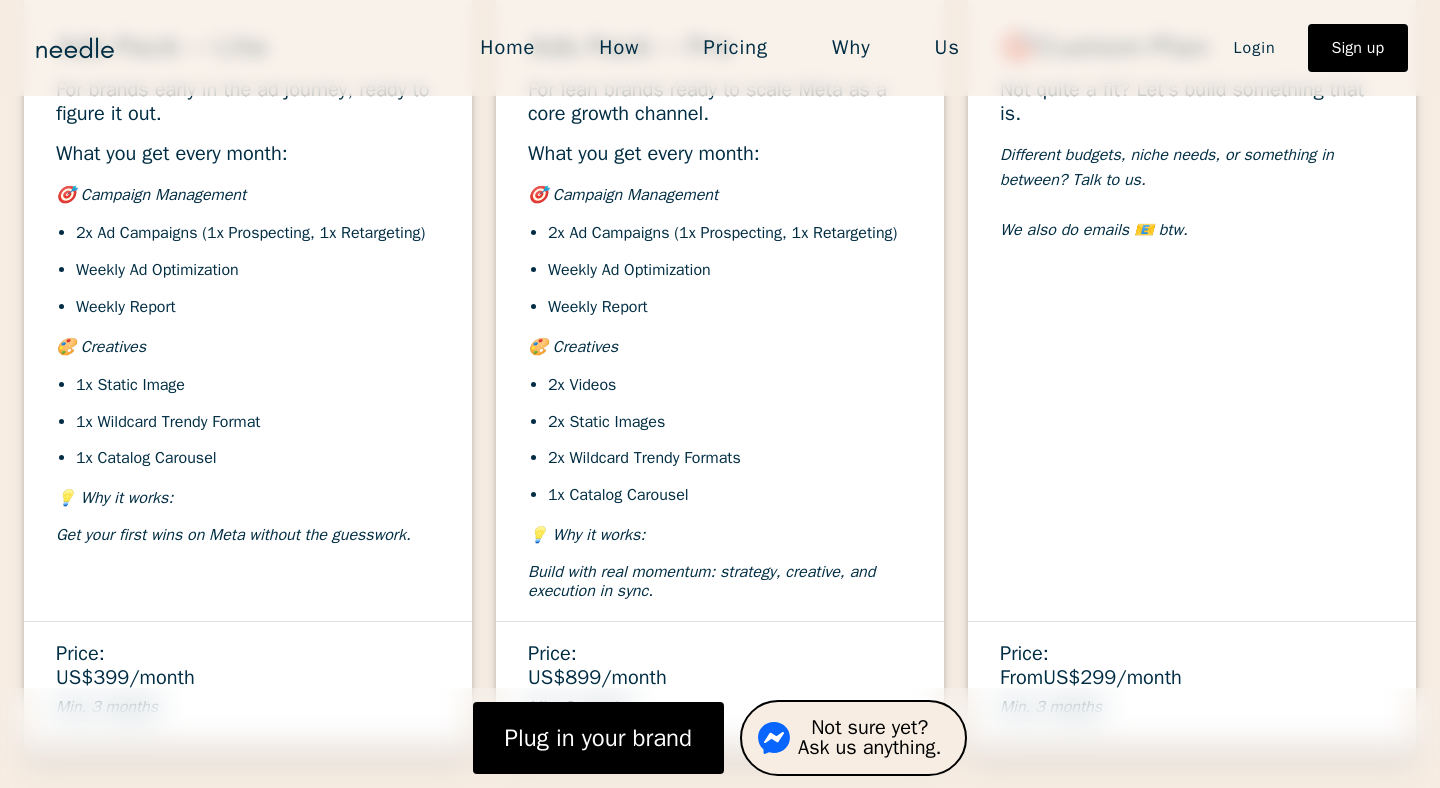 click on "2x Videos 2x Static Images 2x Wildcard Trendy Formats 1x Catalog Carousel" at bounding box center (720, 440) 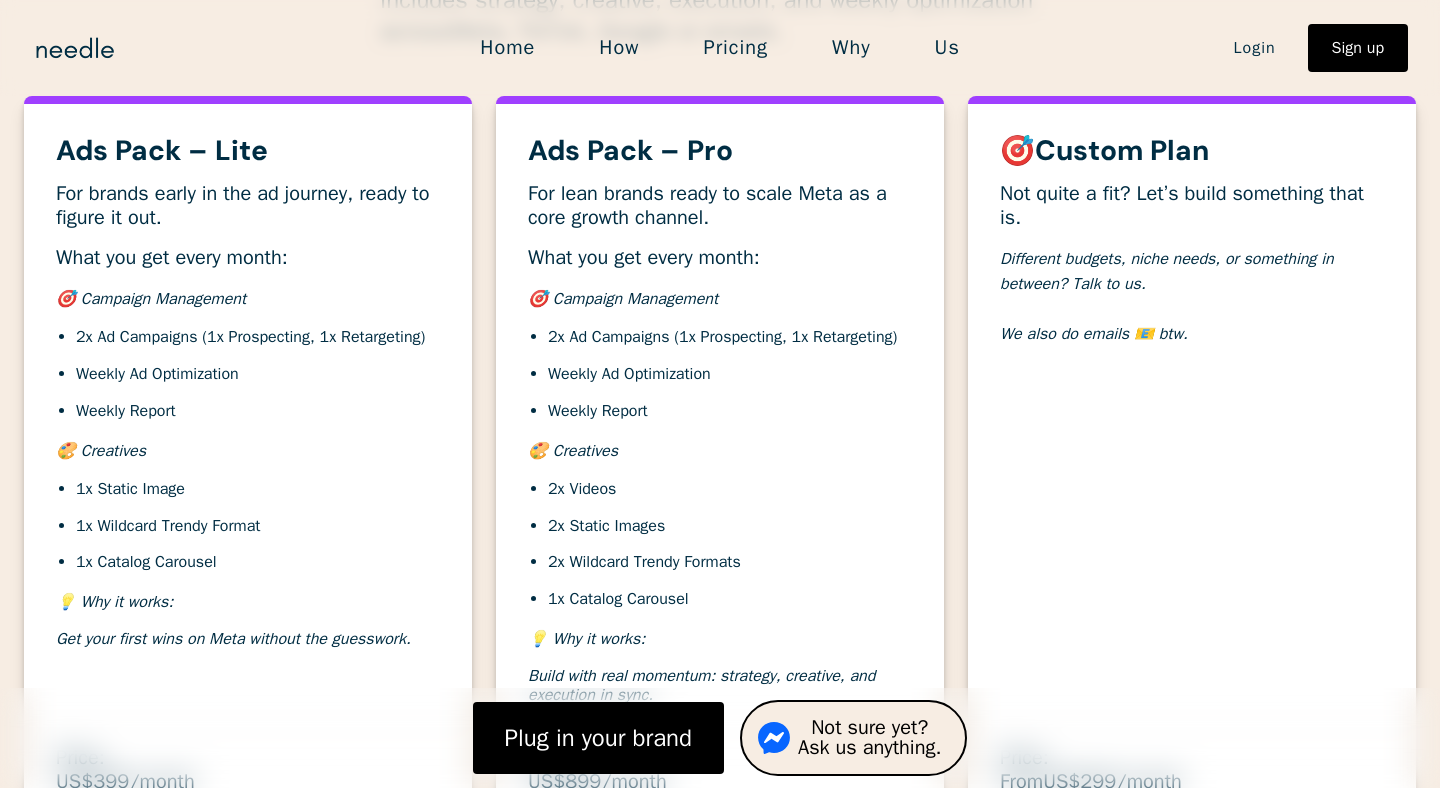 scroll, scrollTop: 6912, scrollLeft: 0, axis: vertical 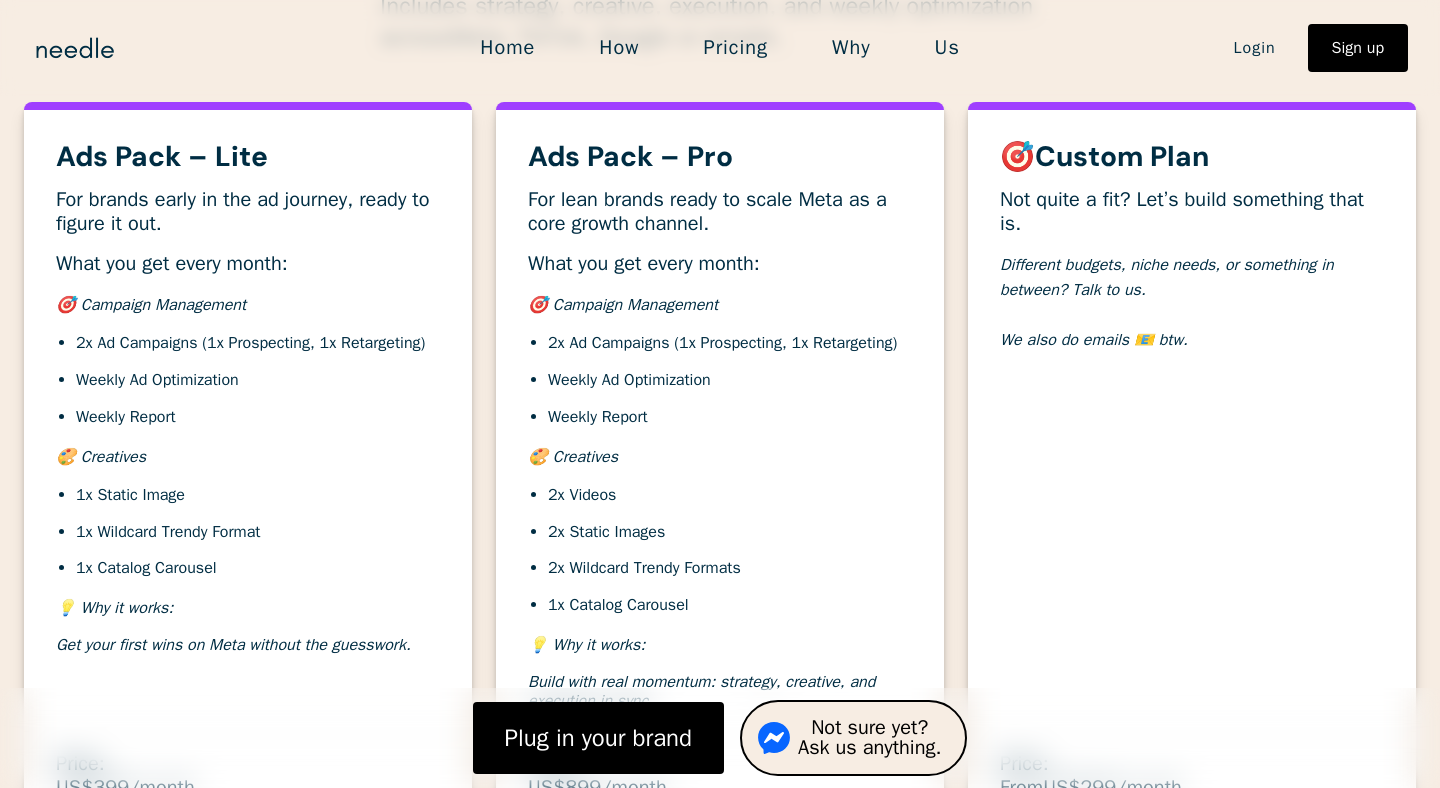click on "🎯 Campaign Management" at bounding box center (623, 305) 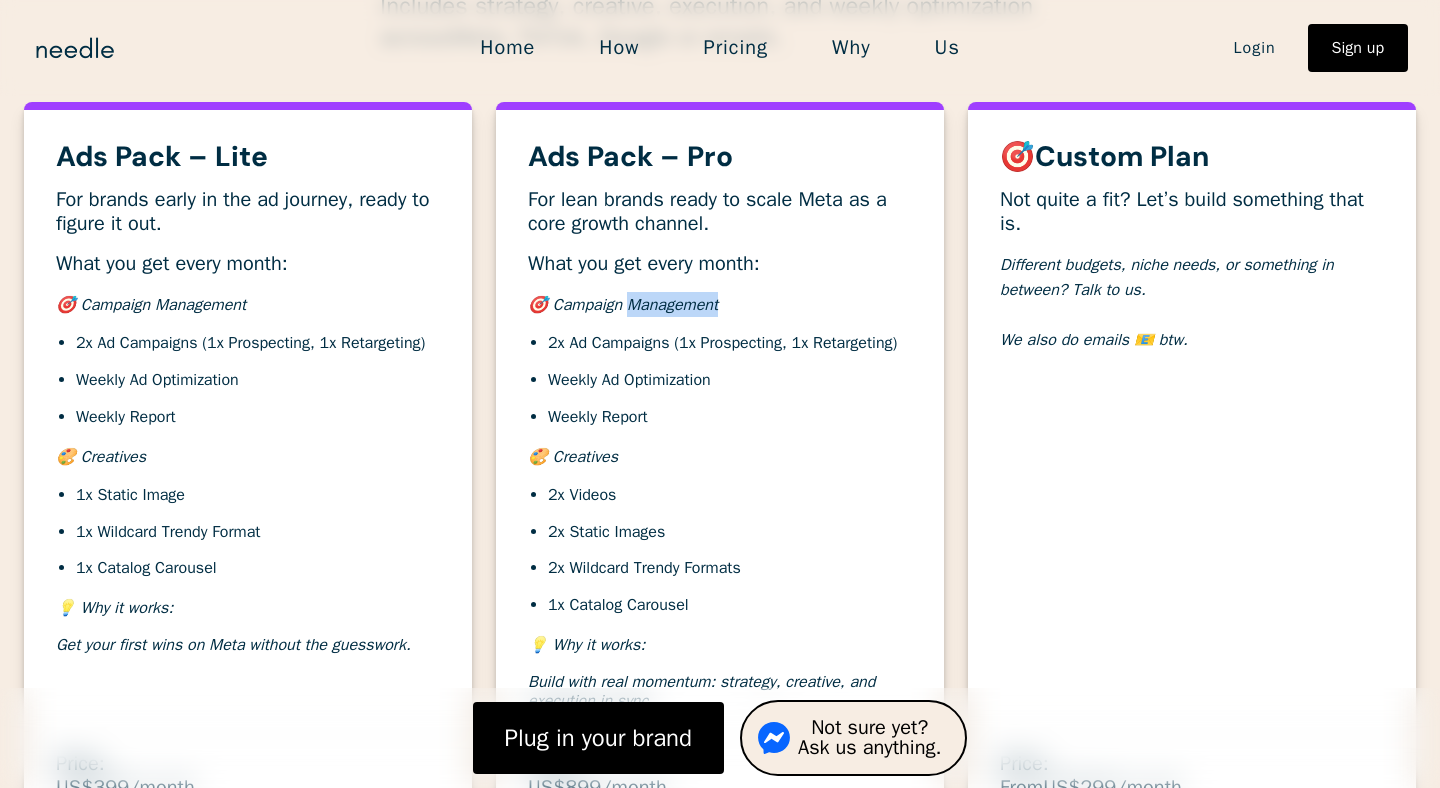 click on "🎯 Campaign Management" at bounding box center (623, 305) 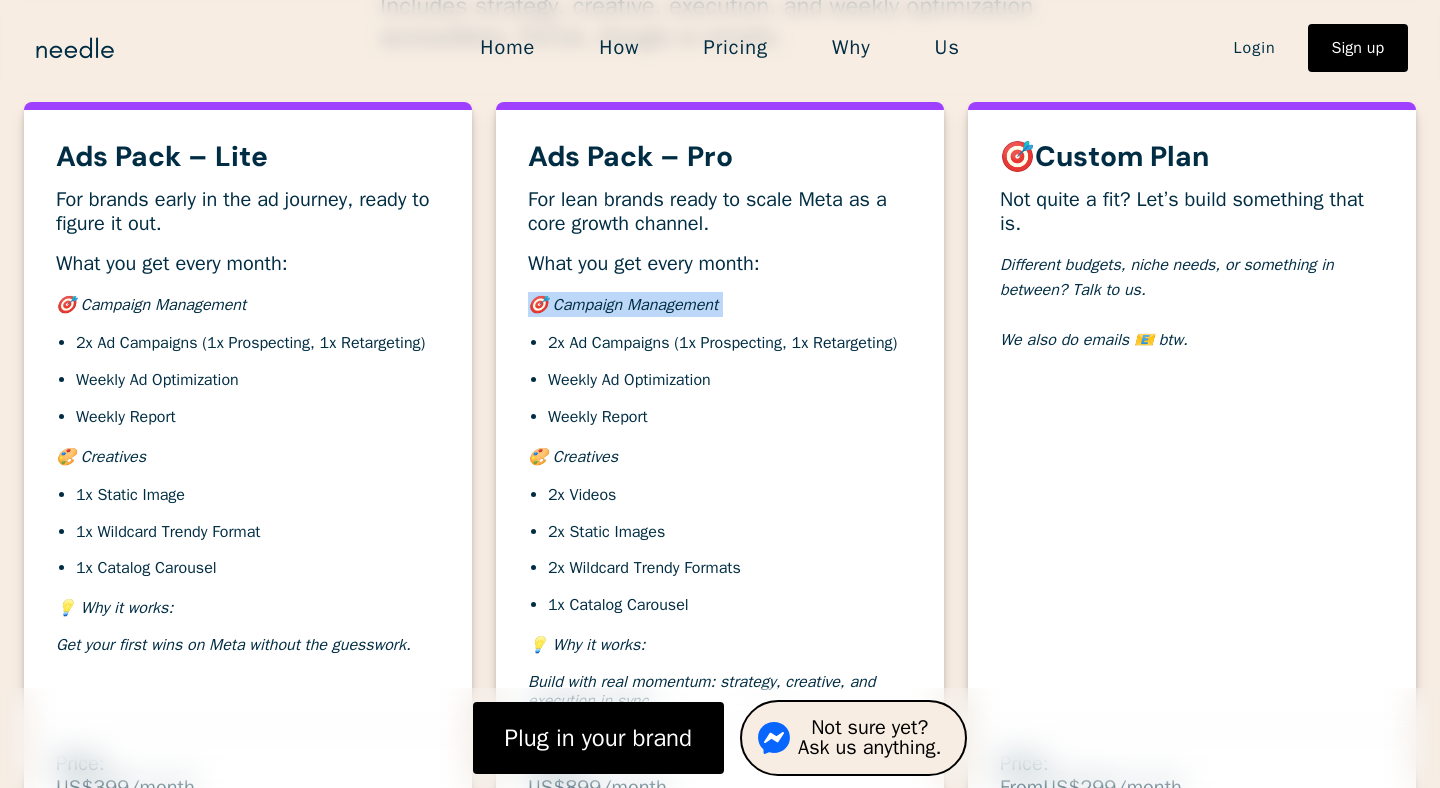 click on "🎯 Campaign Management" at bounding box center (623, 305) 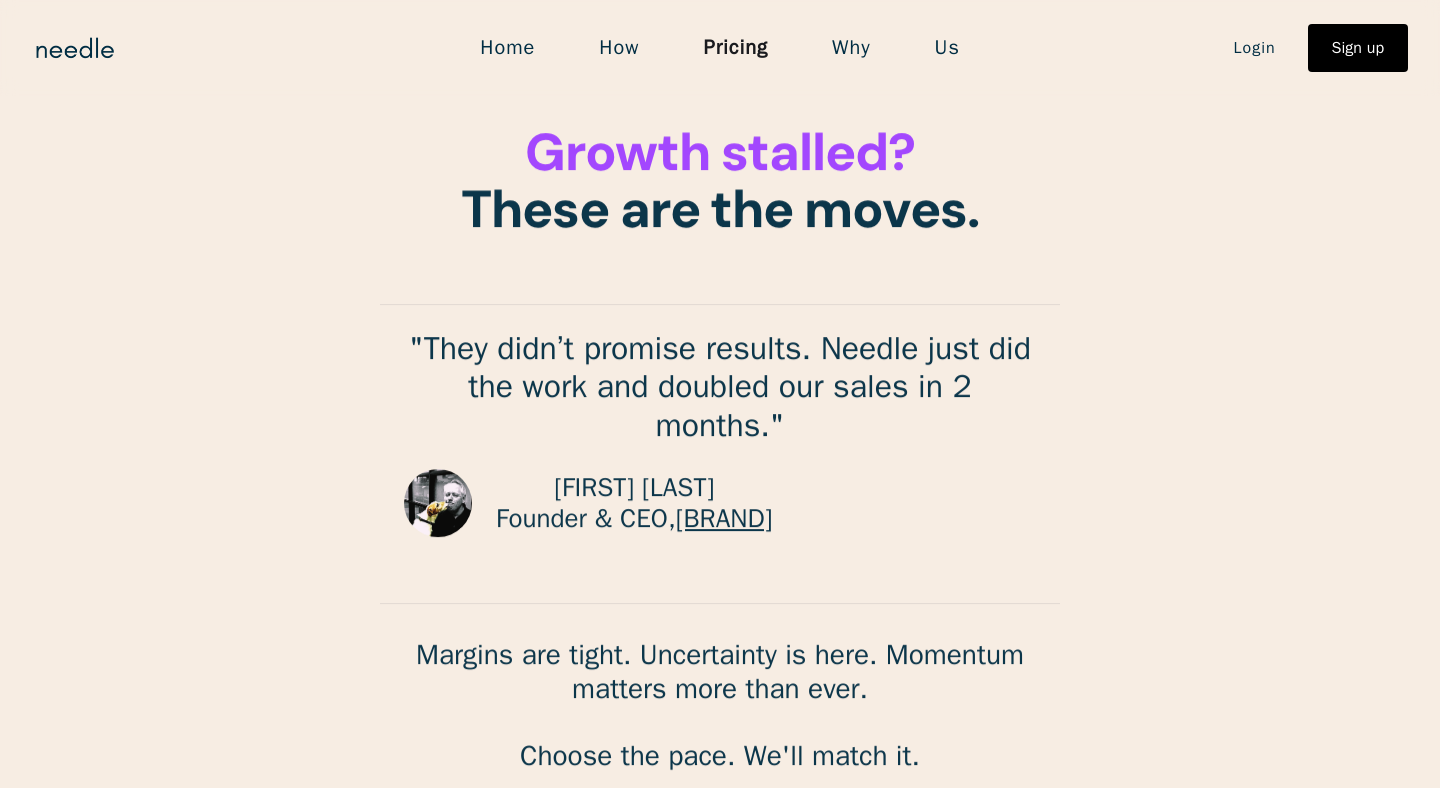 scroll, scrollTop: 0, scrollLeft: 0, axis: both 